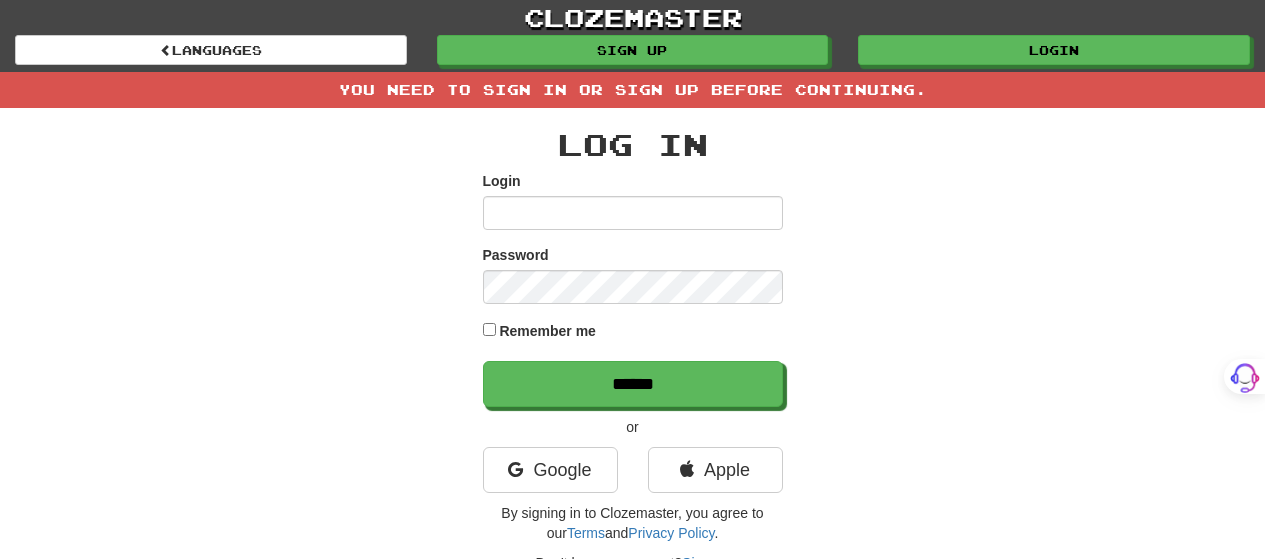 scroll, scrollTop: 0, scrollLeft: 0, axis: both 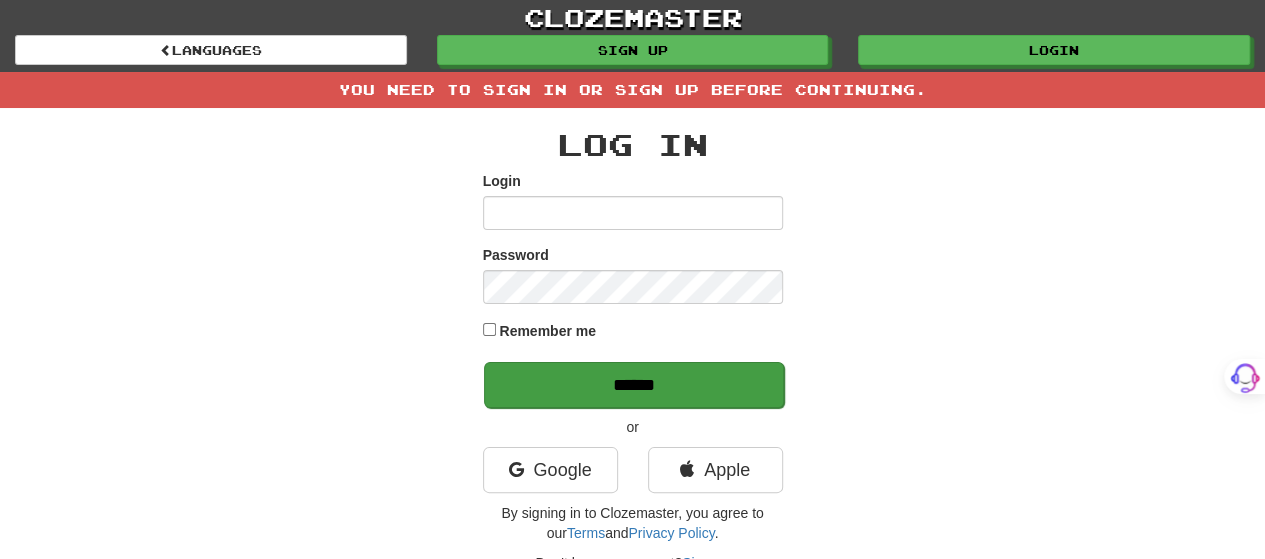 type on "*******" 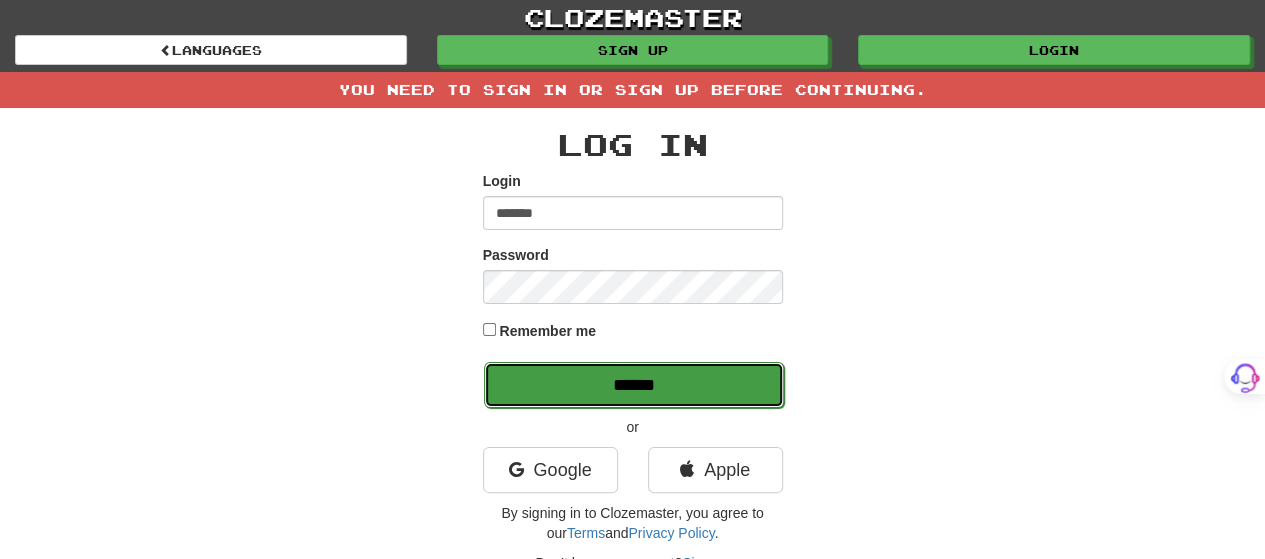 click on "******" at bounding box center [634, 385] 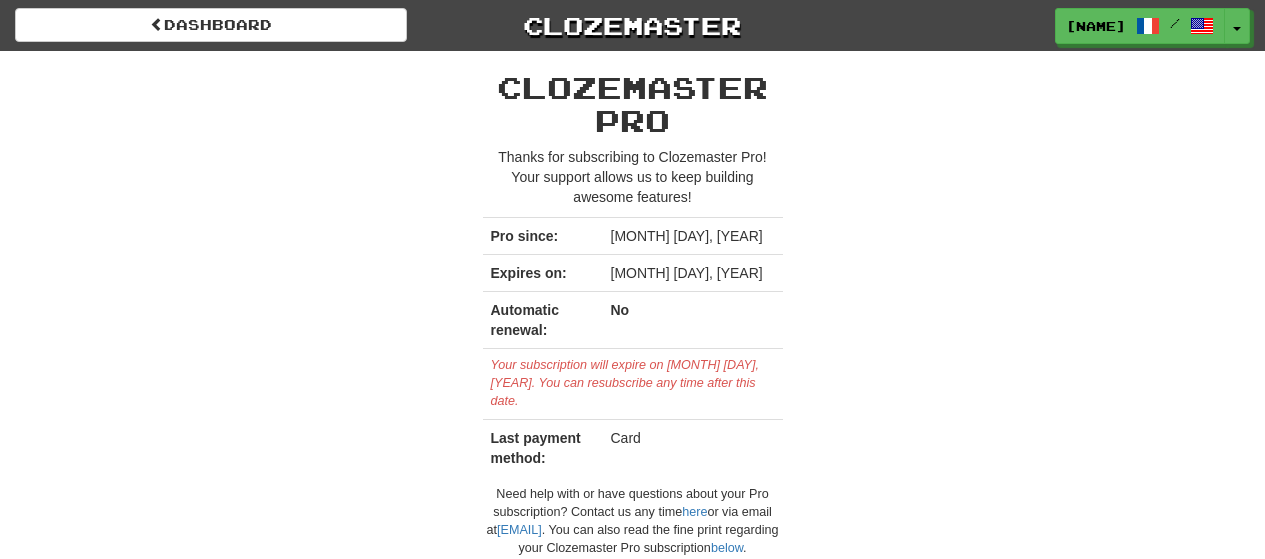 scroll, scrollTop: 0, scrollLeft: 0, axis: both 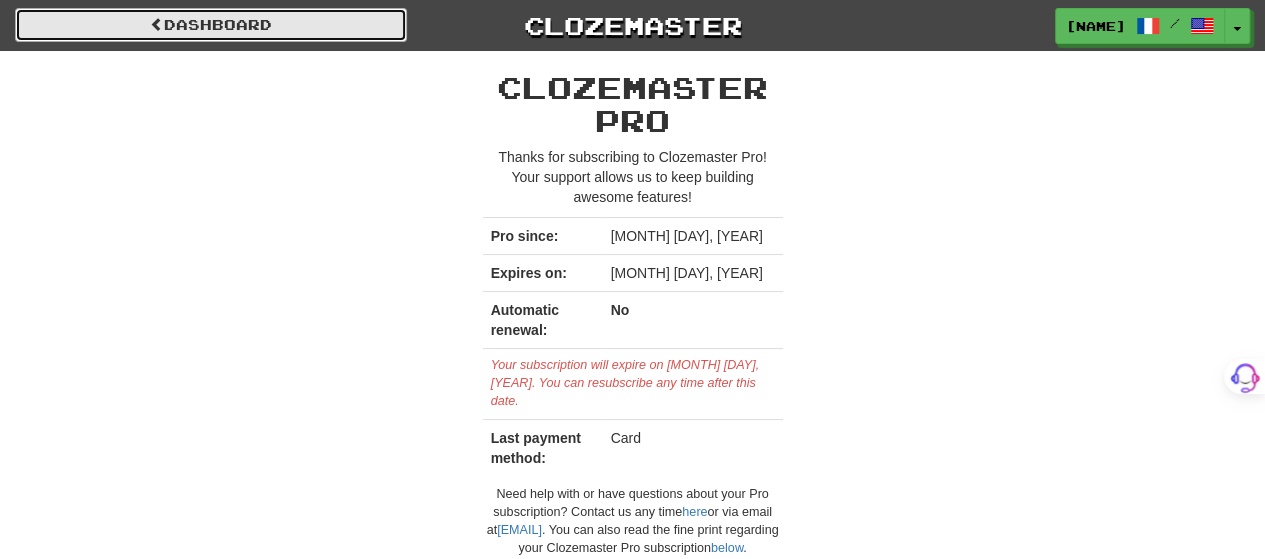 click on "Dashboard" at bounding box center (211, 25) 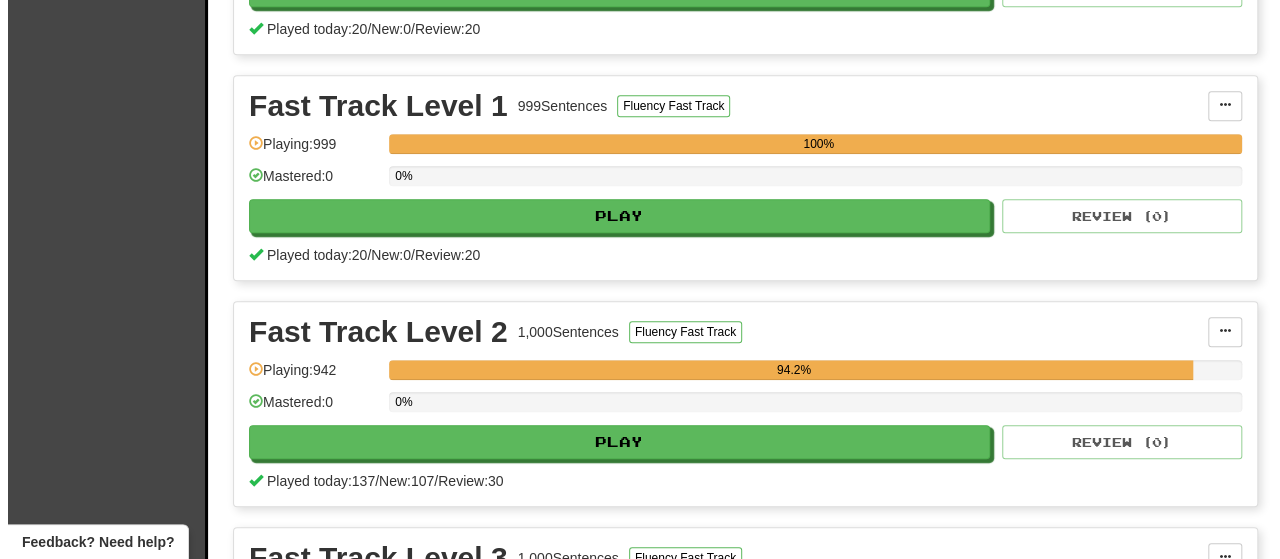 scroll, scrollTop: 700, scrollLeft: 0, axis: vertical 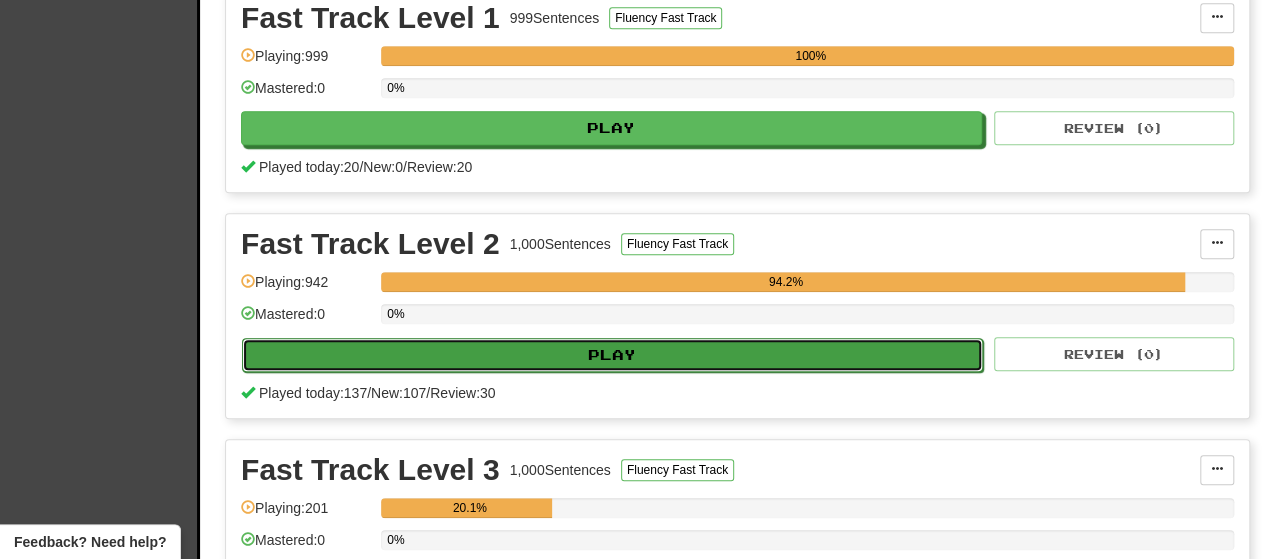 click on "Play" at bounding box center (612, 355) 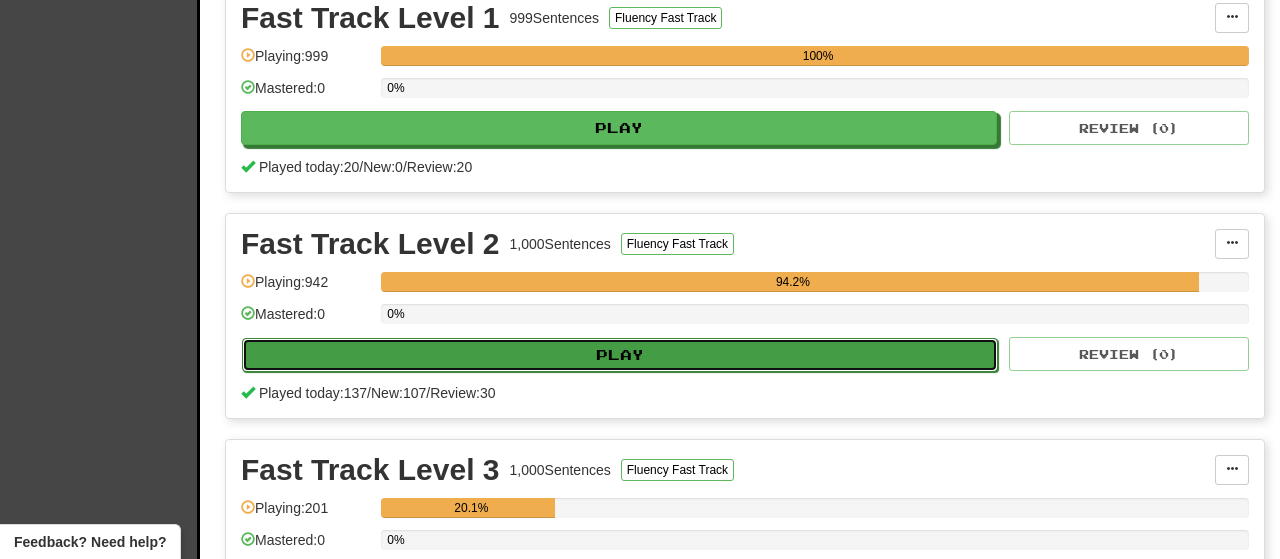 select on "**" 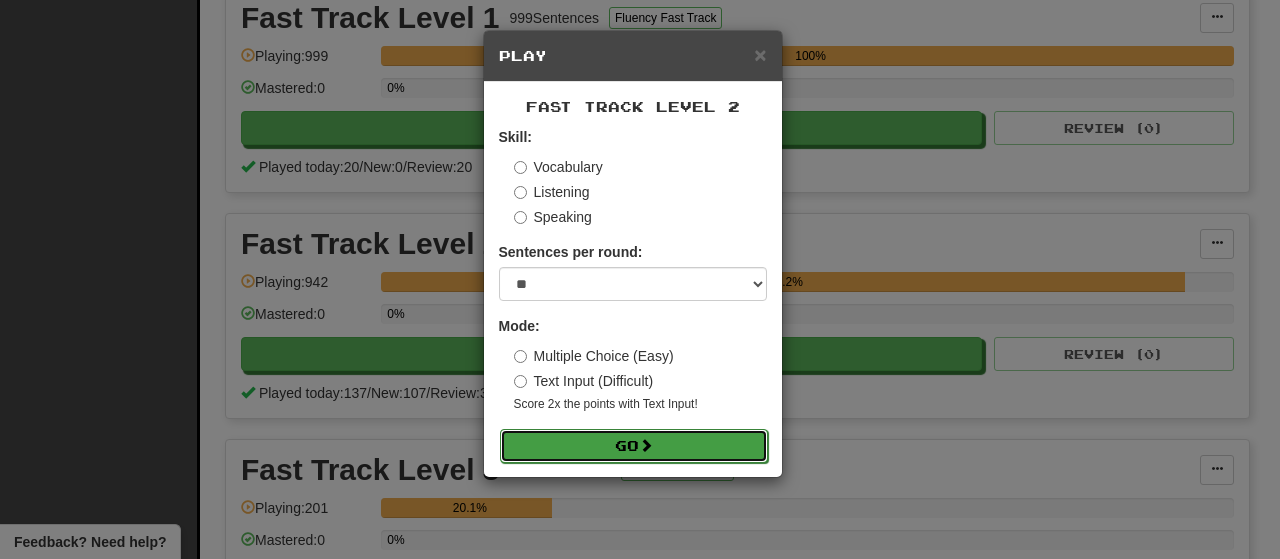 click on "Go" at bounding box center (634, 446) 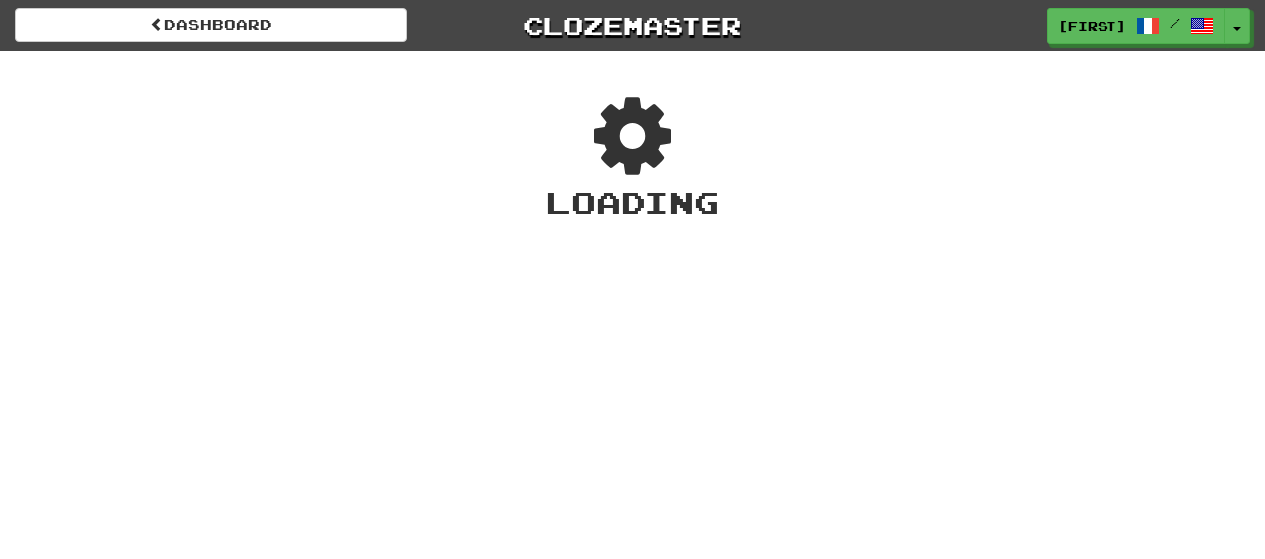 scroll, scrollTop: 0, scrollLeft: 0, axis: both 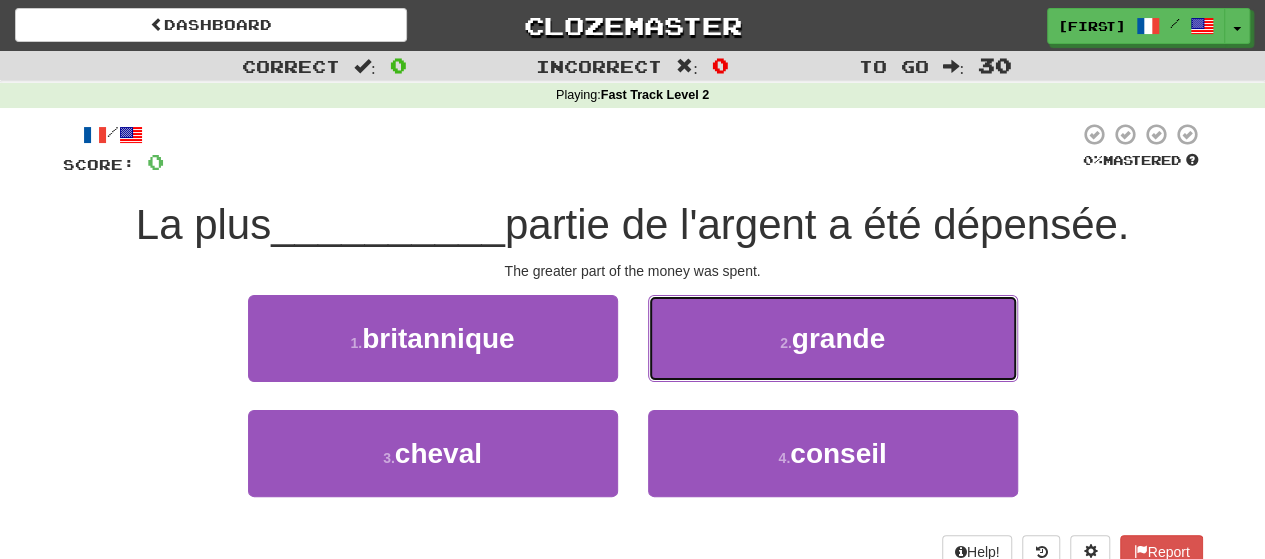 click on "2 .  grande" at bounding box center [833, 338] 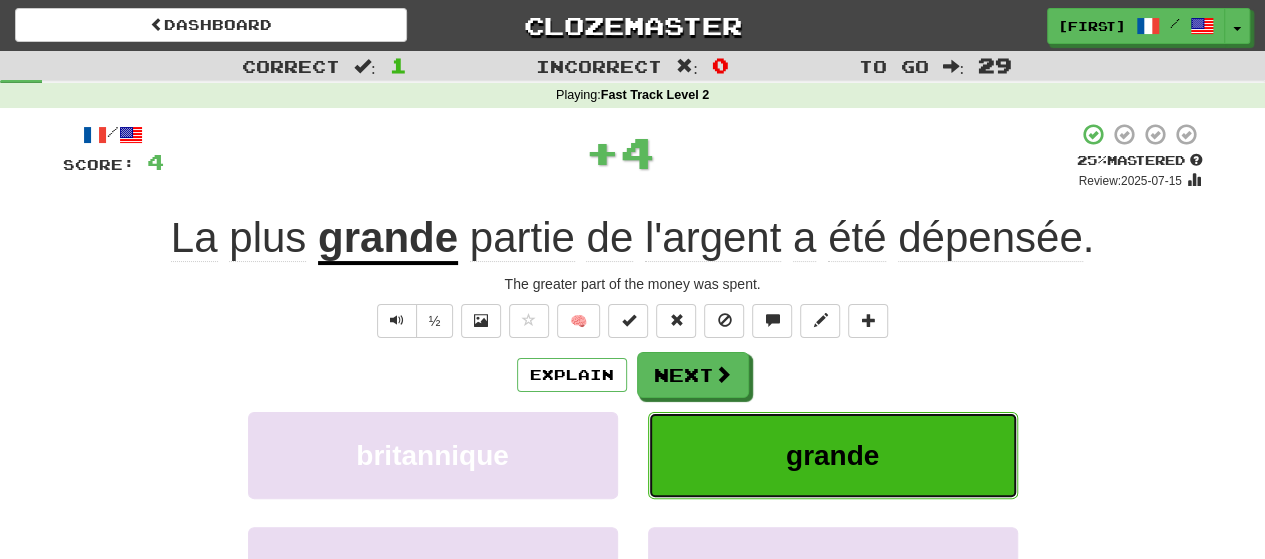 click on "grande" at bounding box center [833, 455] 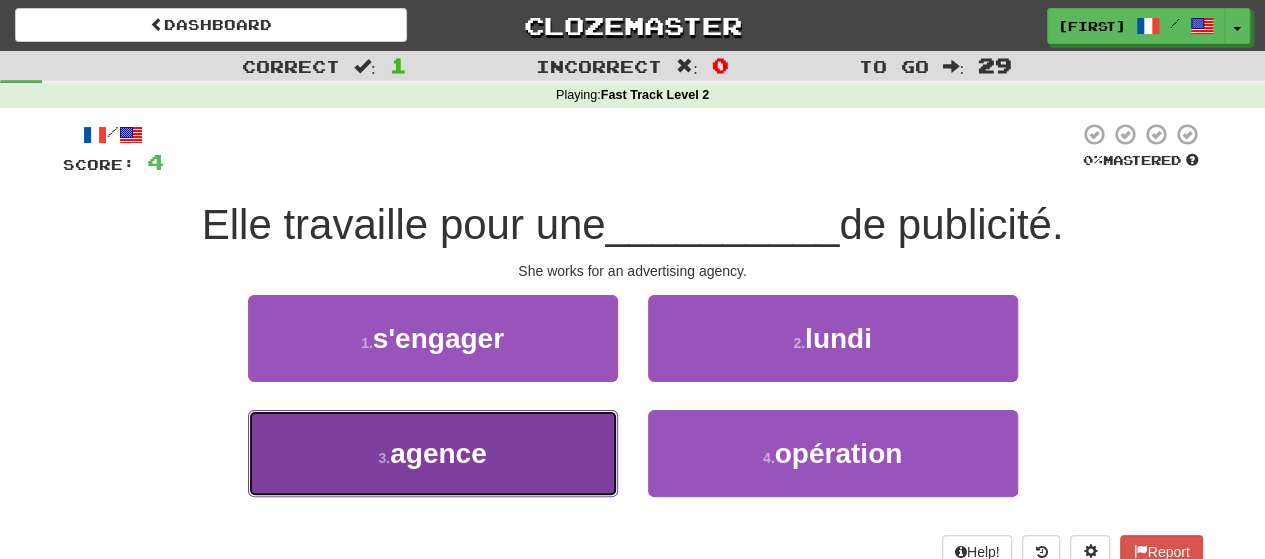 click on "3 .  agence" at bounding box center [433, 453] 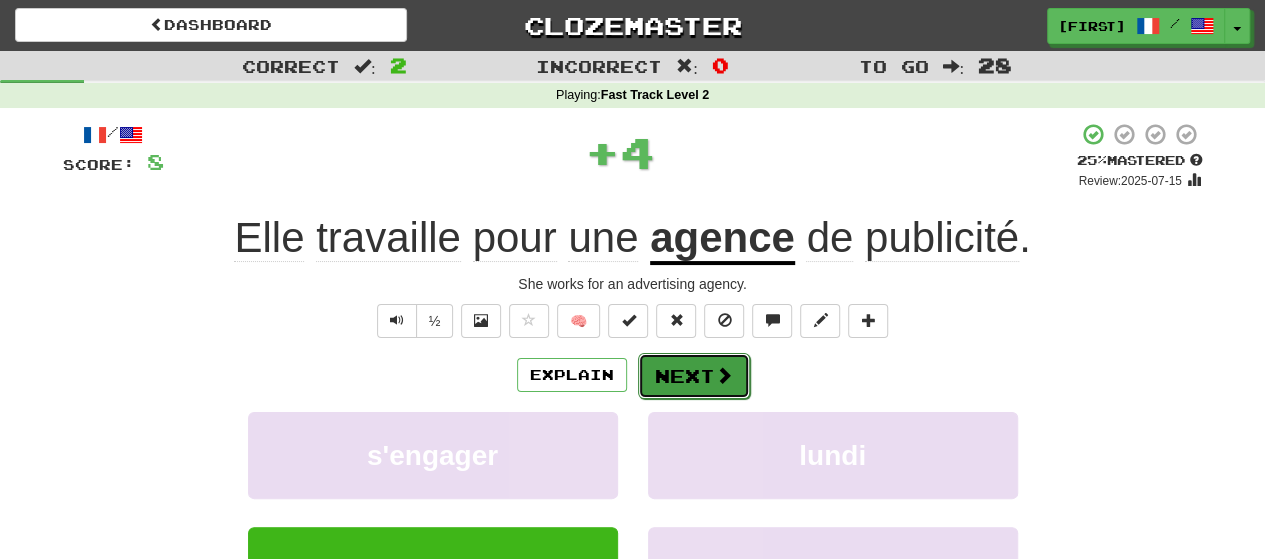 click on "Next" at bounding box center [694, 376] 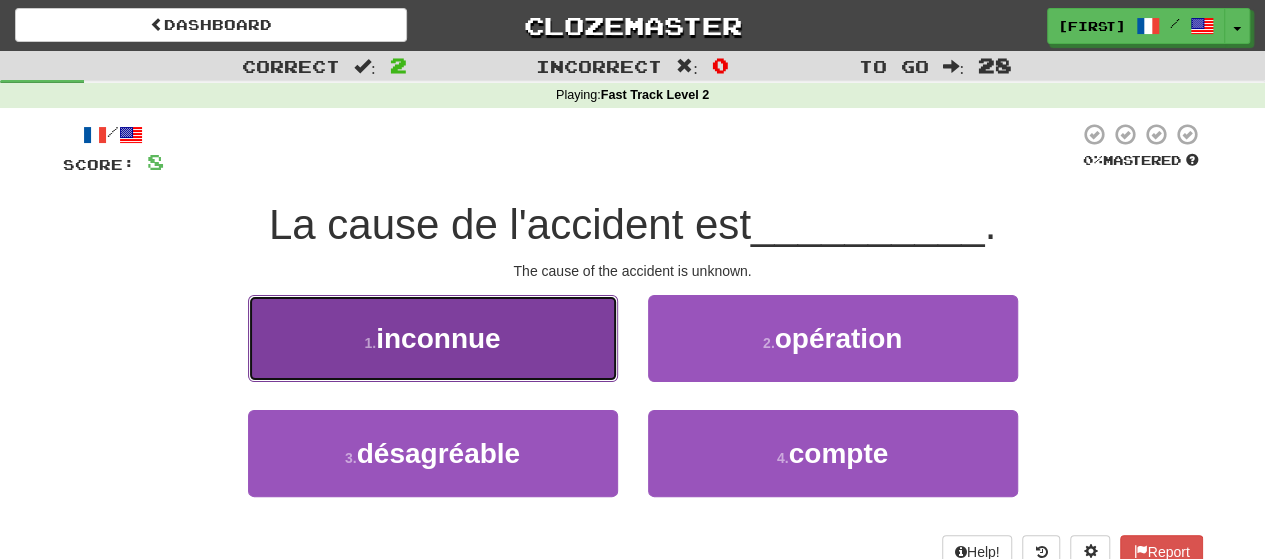 click on "1 .  inconnue" at bounding box center [433, 338] 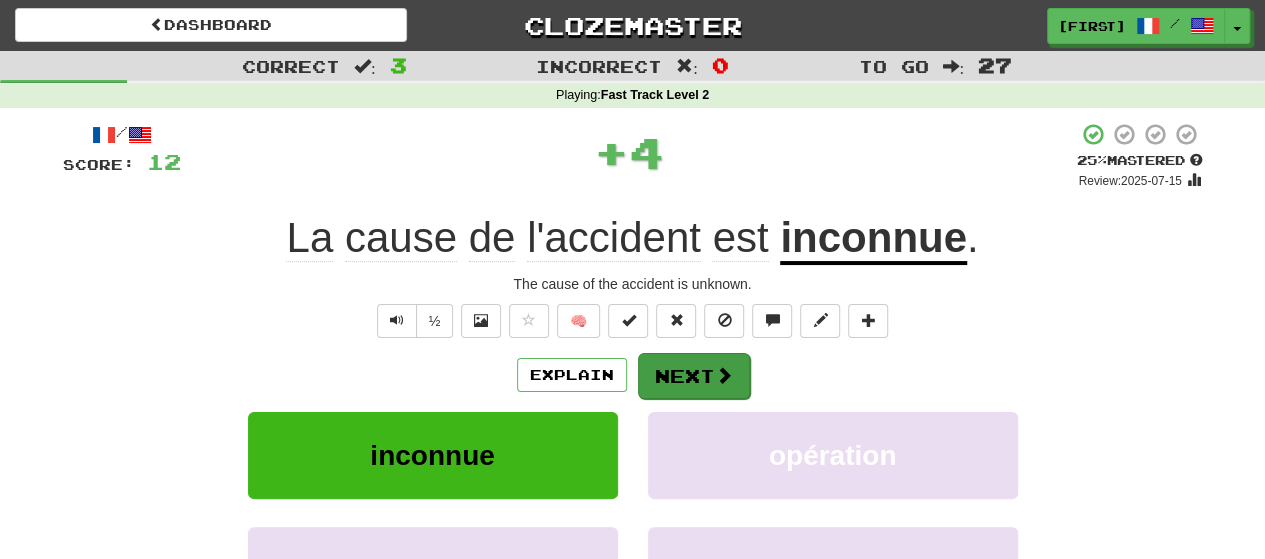 click on "/  Score:   12 + 4 25 %  Mastered Review:  2025-07-15 La   cause   de   l'accident   est   inconnue . The cause of the accident is unknown. ½ 🧠 Explain Next inconnue opération désagréable compte Learn more: inconnue opération désagréable compte  Help!  Report" at bounding box center [633, 419] 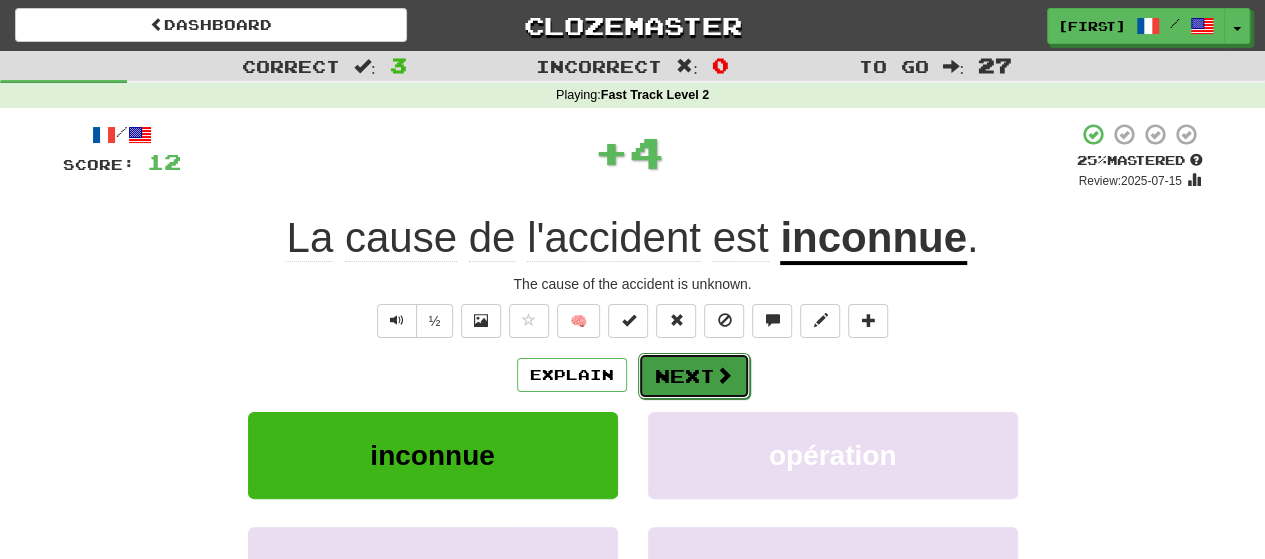 click on "Next" at bounding box center (694, 376) 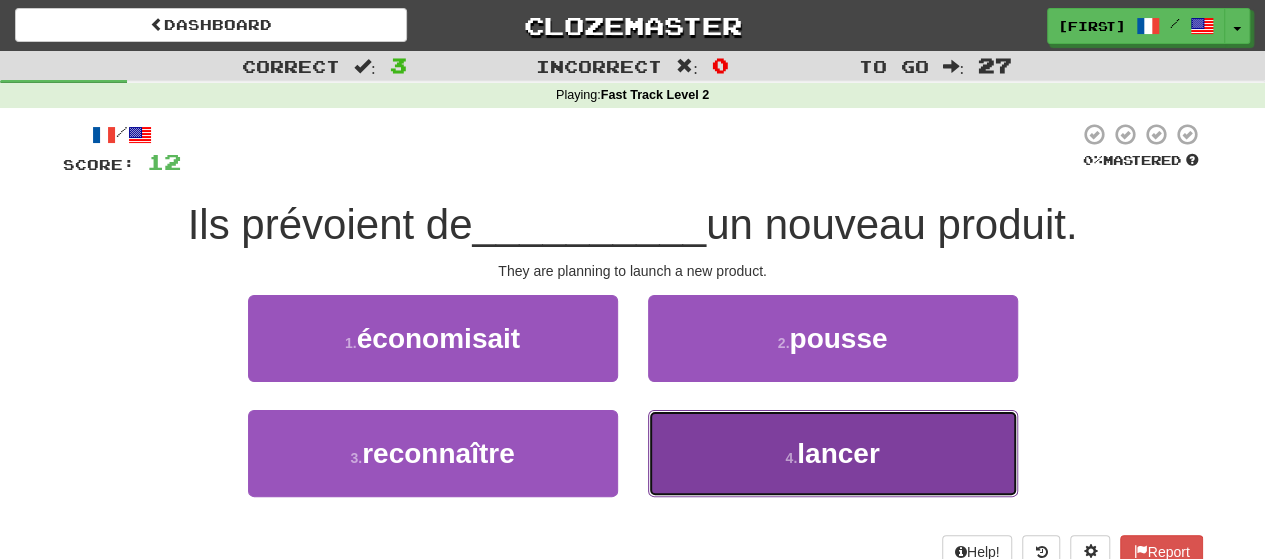 click on "4 .  lancer" at bounding box center (833, 453) 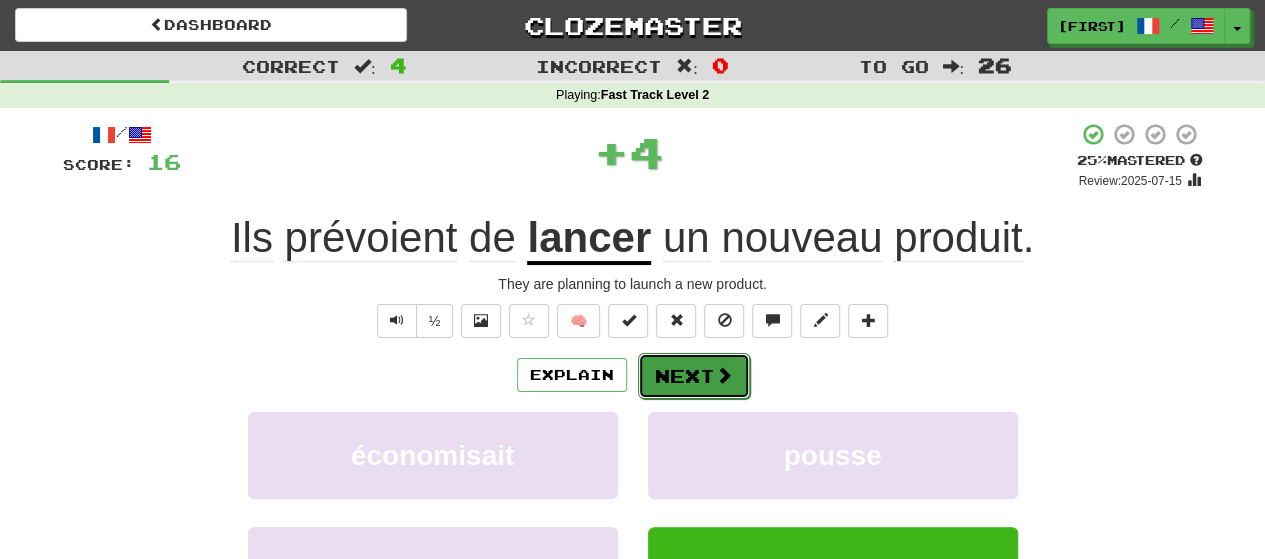 click on "Next" at bounding box center [694, 376] 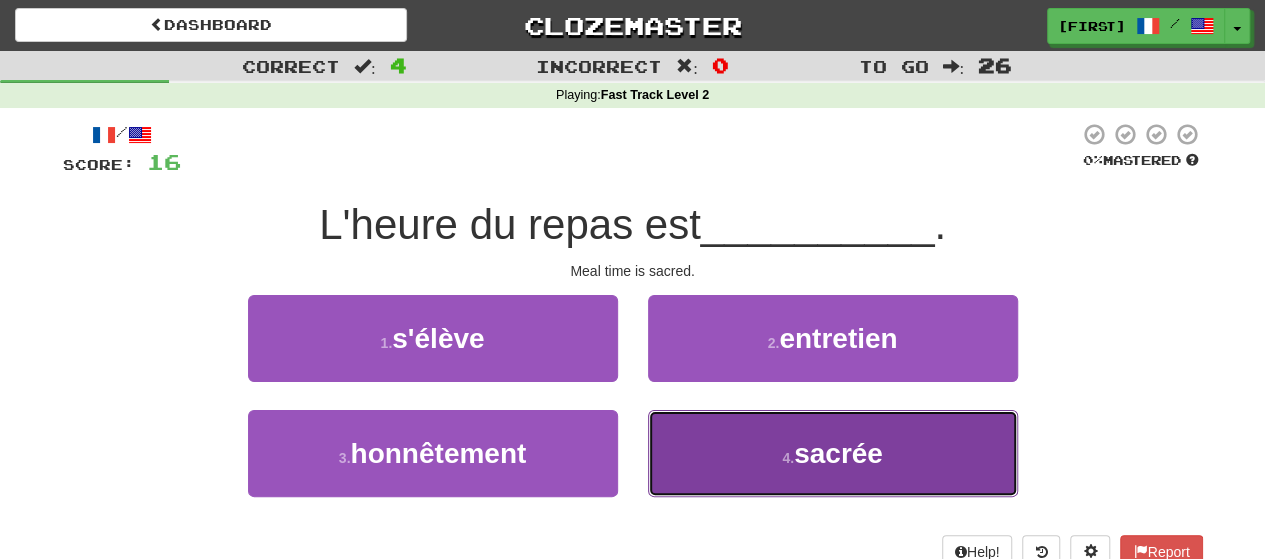 drag, startPoint x: 714, startPoint y: 451, endPoint x: 704, endPoint y: 401, distance: 50.990196 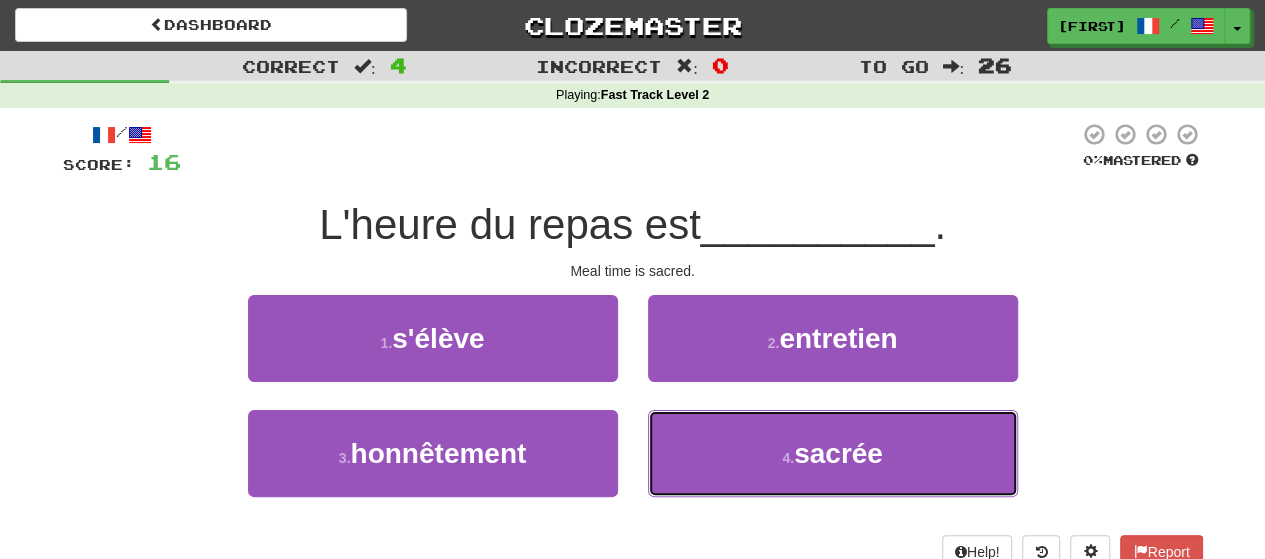 click on "4 .  sacrée" at bounding box center [833, 453] 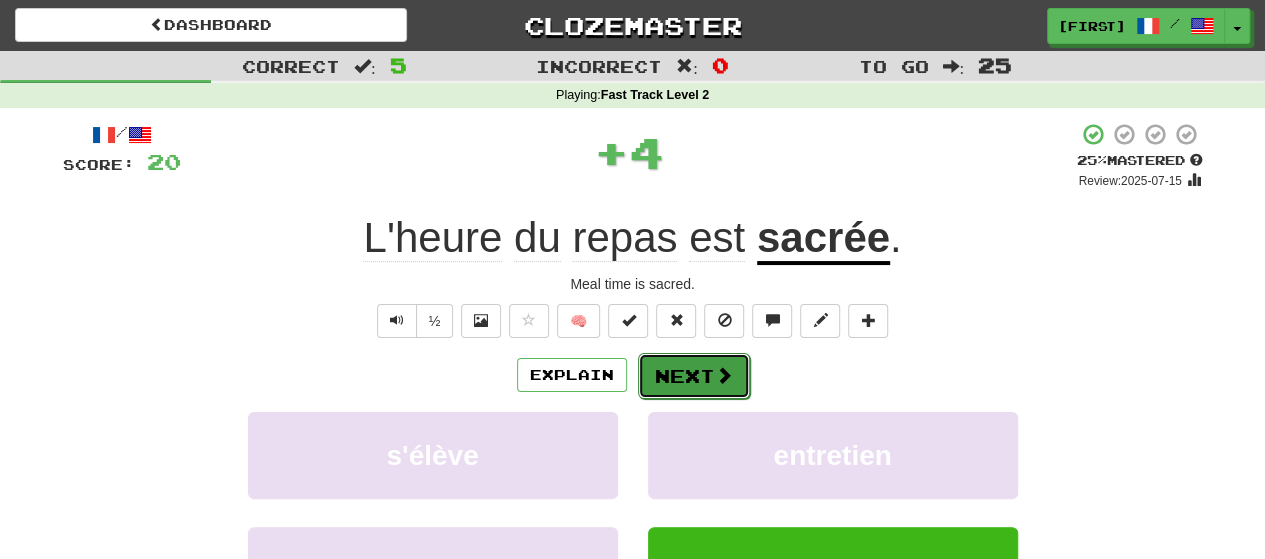 click on "Next" at bounding box center (694, 376) 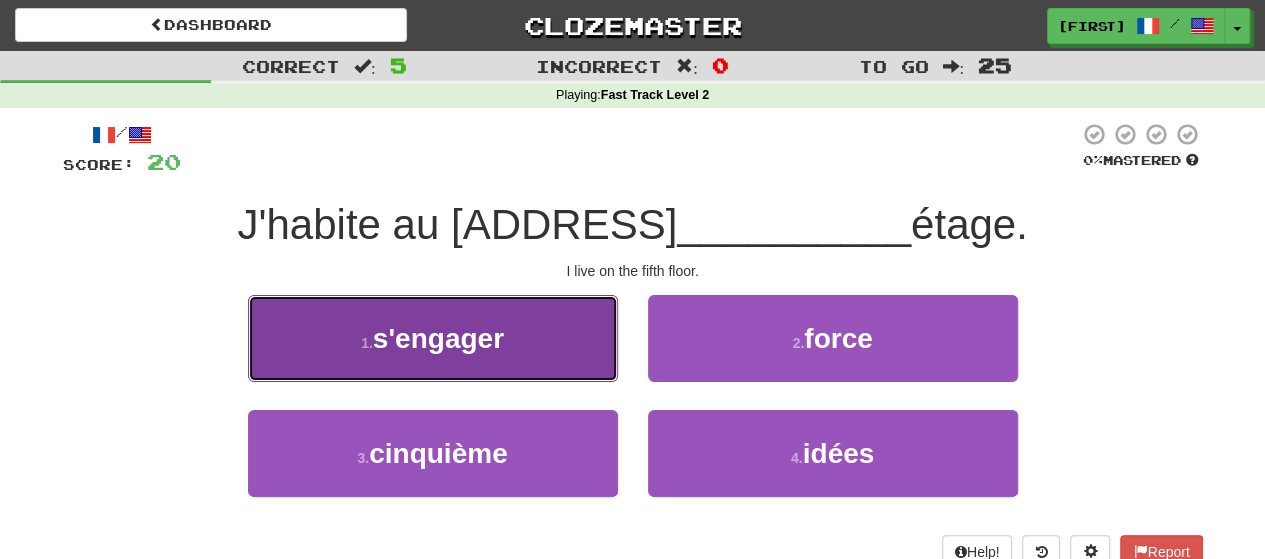 click on "s'engager" at bounding box center (438, 338) 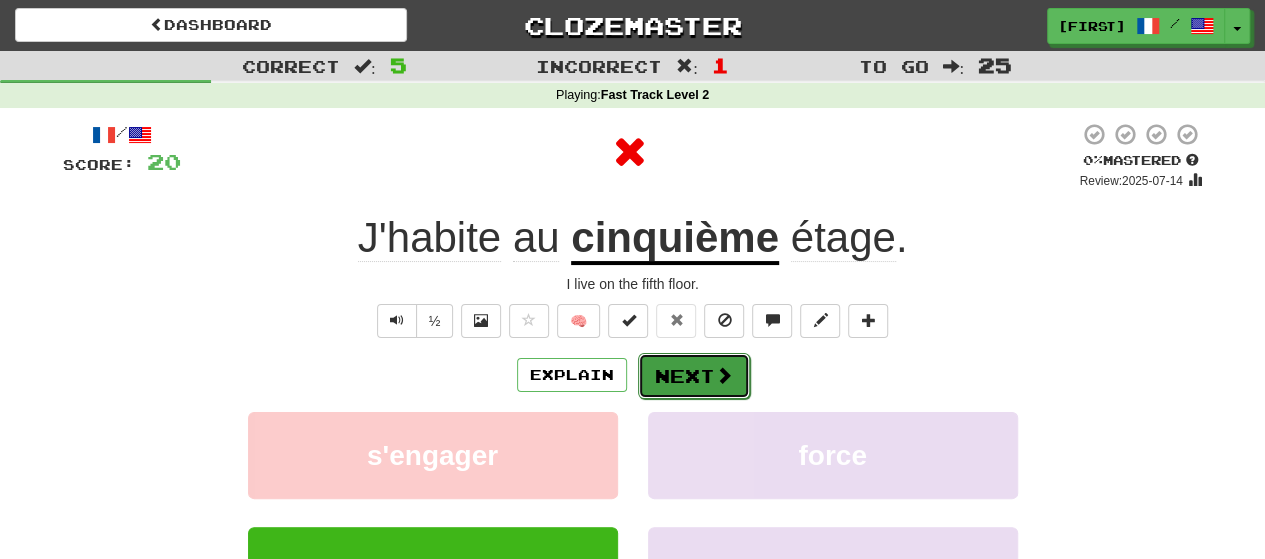 click on "Next" at bounding box center [694, 376] 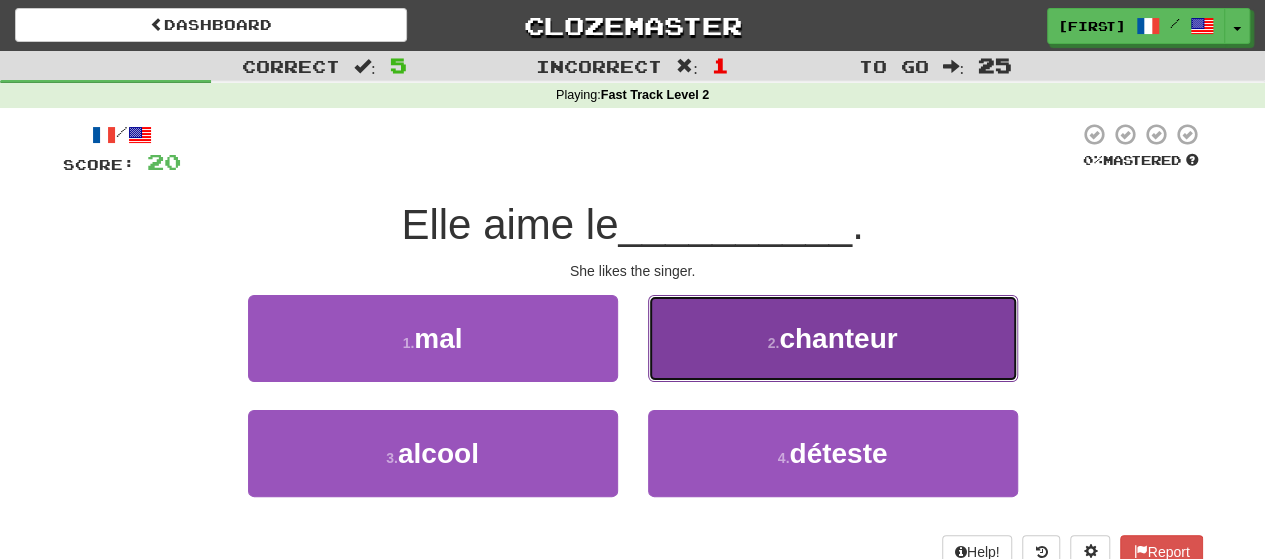 click on "2 .  chanteur" at bounding box center (833, 338) 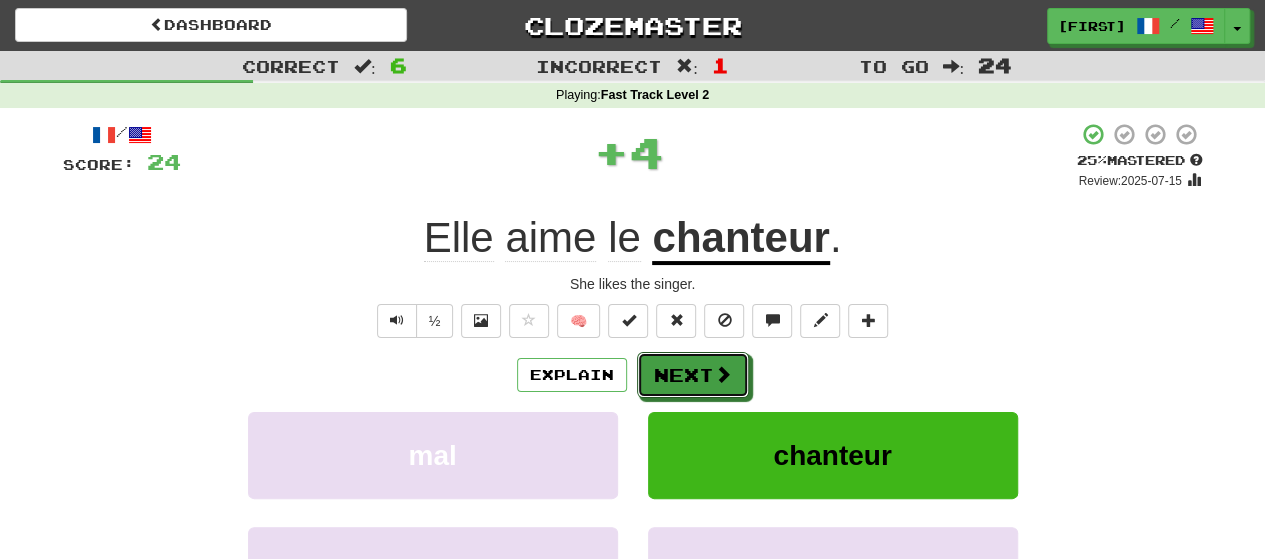 click on "Next" at bounding box center [693, 375] 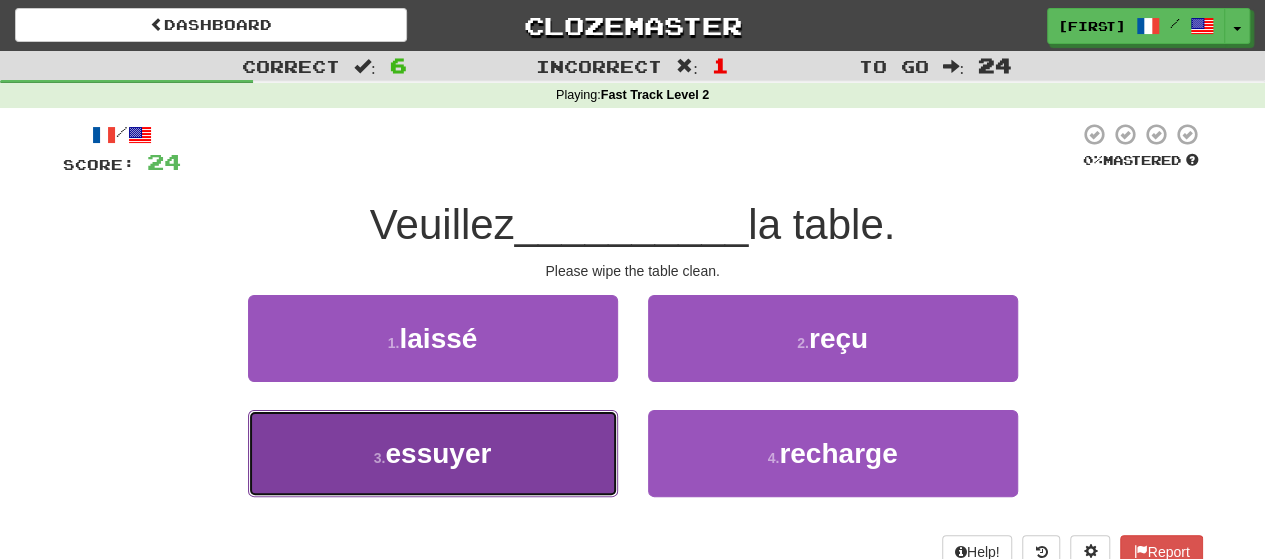 click on "3 .  essuyer" at bounding box center [433, 453] 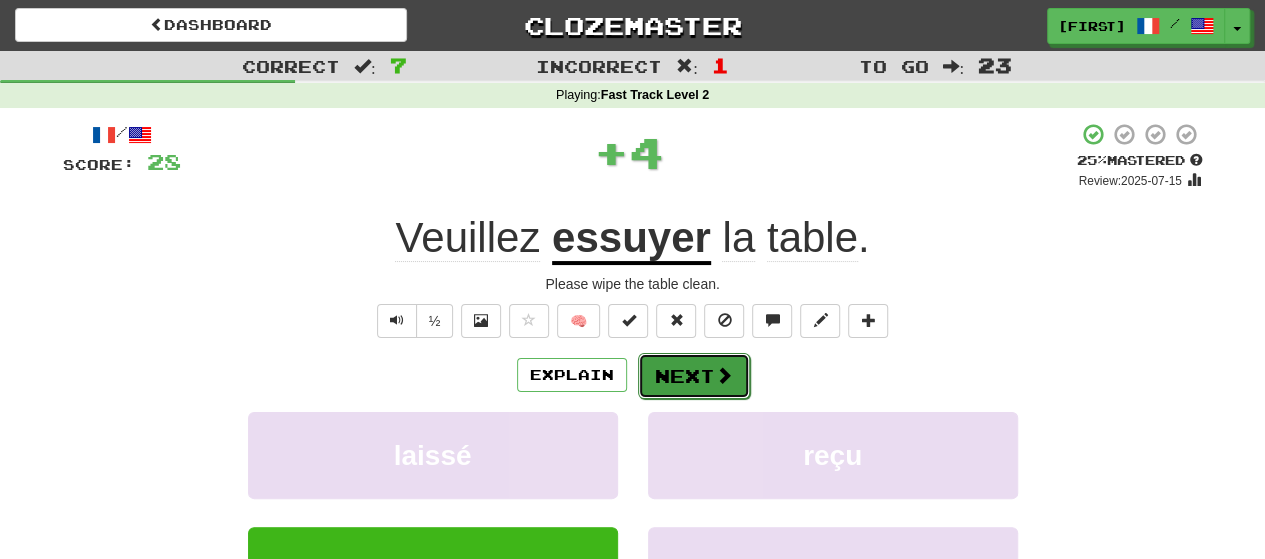 click on "Next" at bounding box center [694, 376] 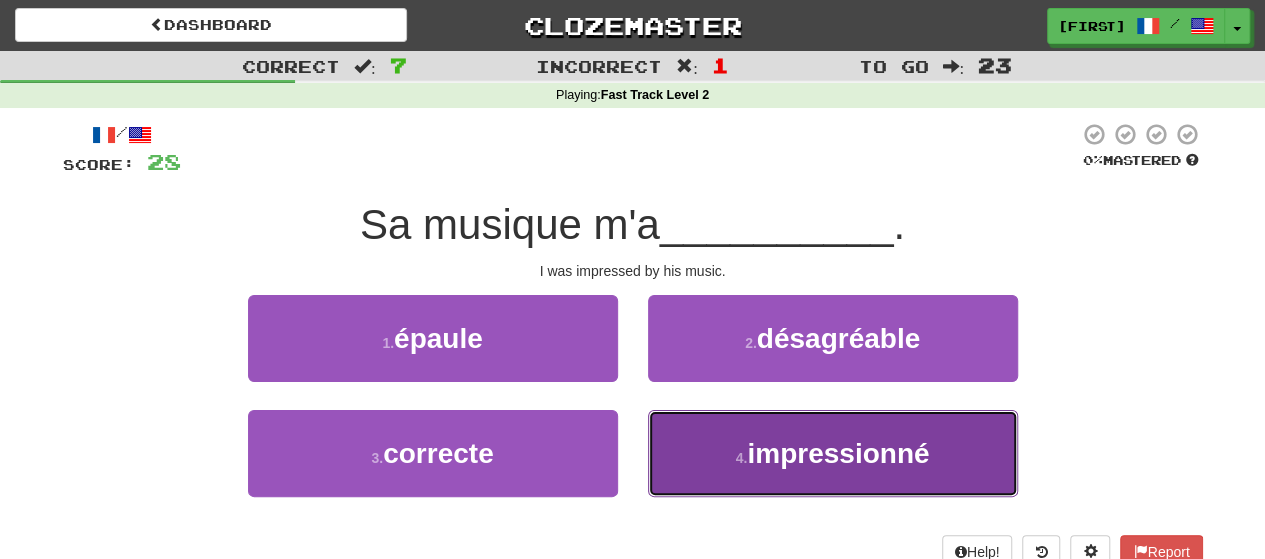 click on "4 .  impressionné" at bounding box center [833, 453] 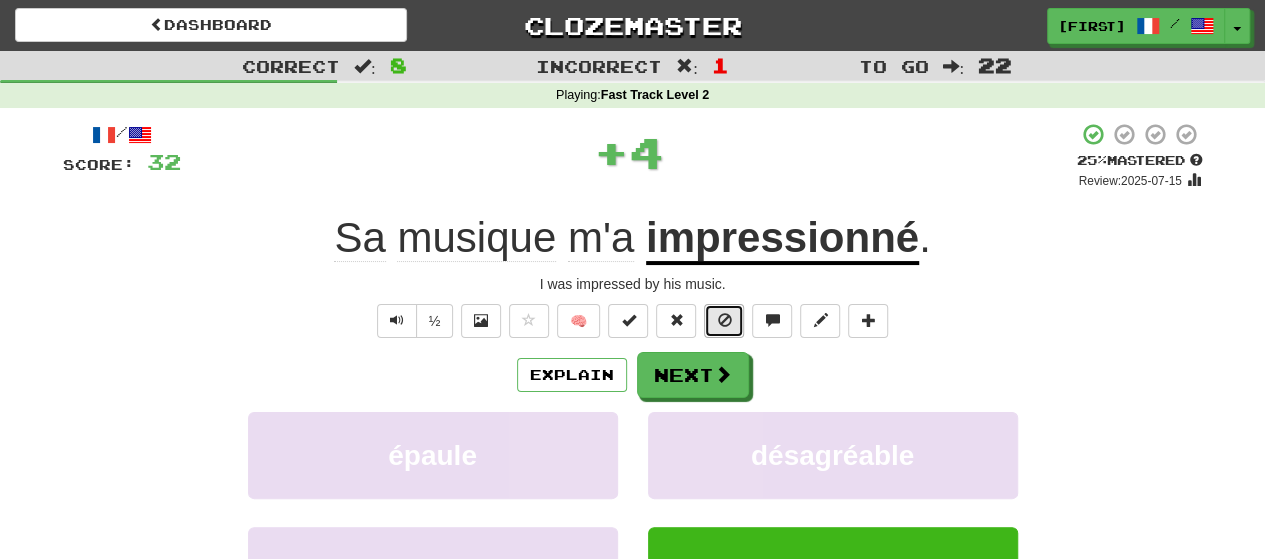 click at bounding box center (724, 321) 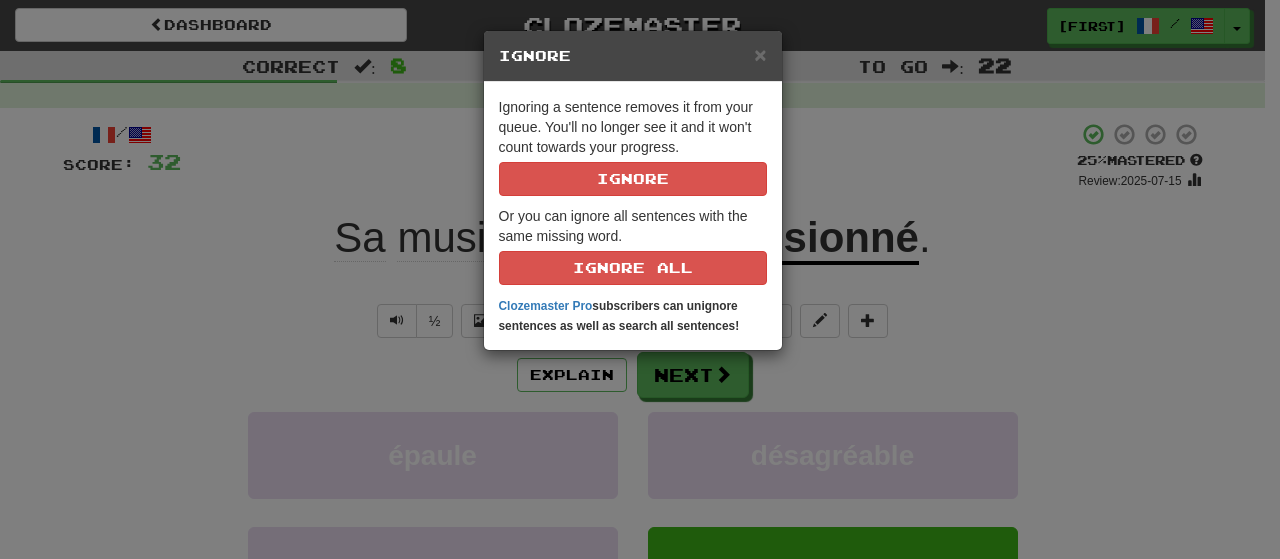click on "× Ignore Ignoring a sentence removes it from your queue. You'll no longer see it and it won't count towards your progress. Ignore Or you can ignore all sentences with the same missing word. Ignore All Clozemaster Pro  subscribers can unignore sentences as well as search all sentences!" at bounding box center [640, 279] 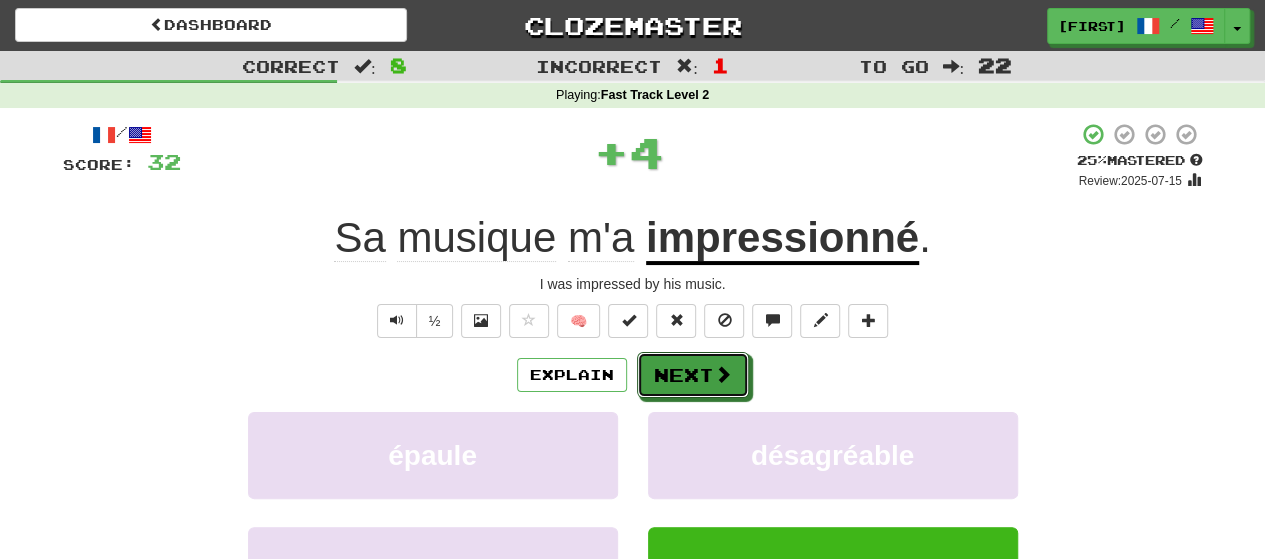 click on "Next" at bounding box center [693, 375] 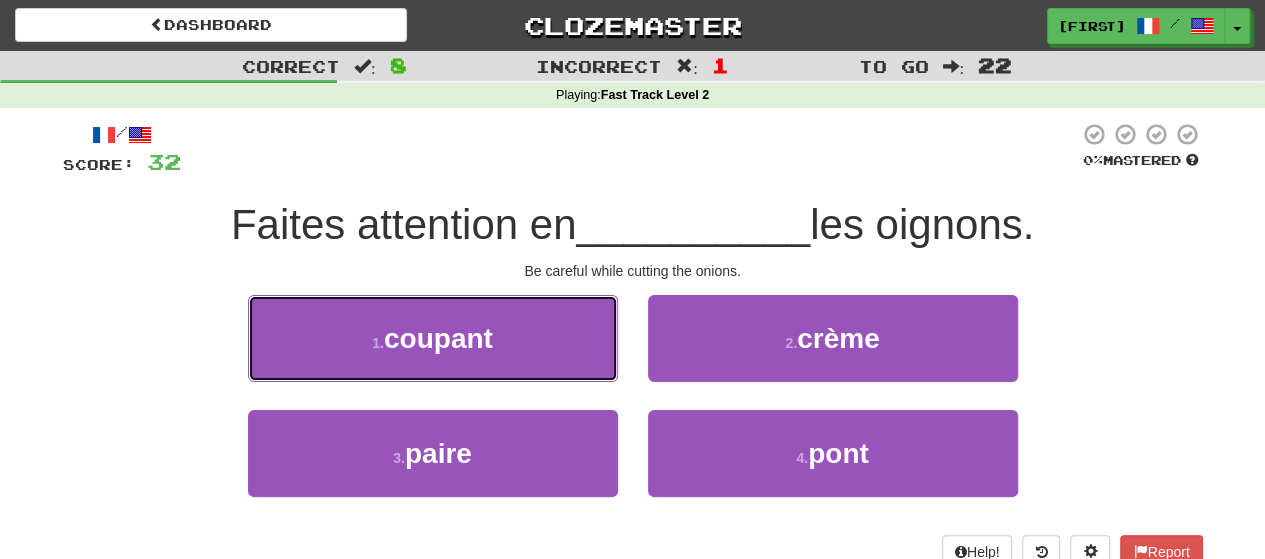 click on "coupant" at bounding box center (438, 338) 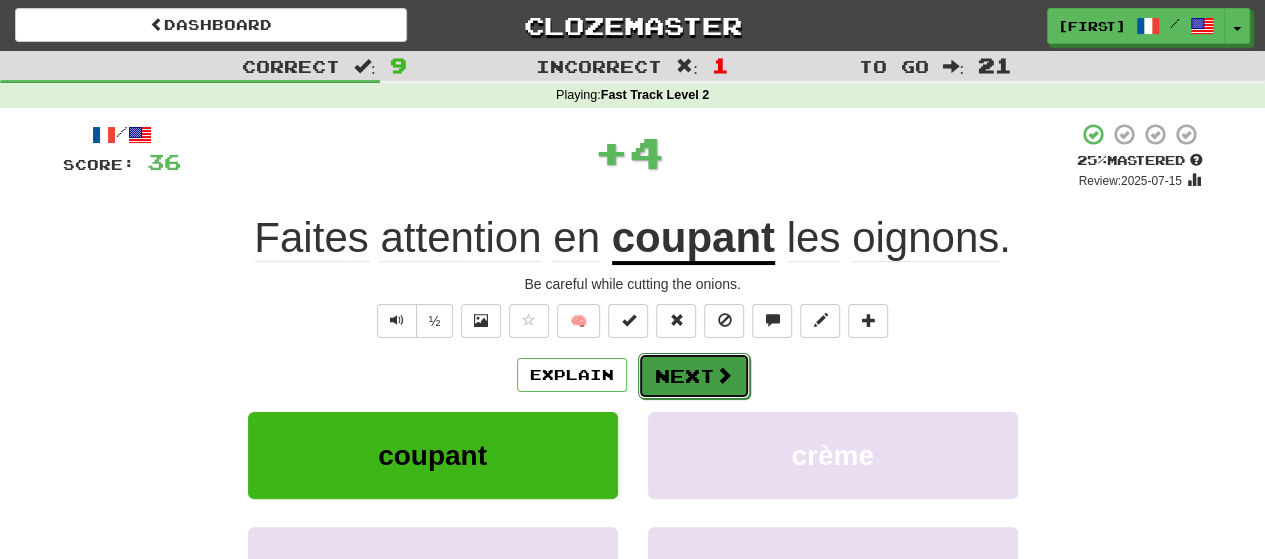 click on "Next" at bounding box center [694, 376] 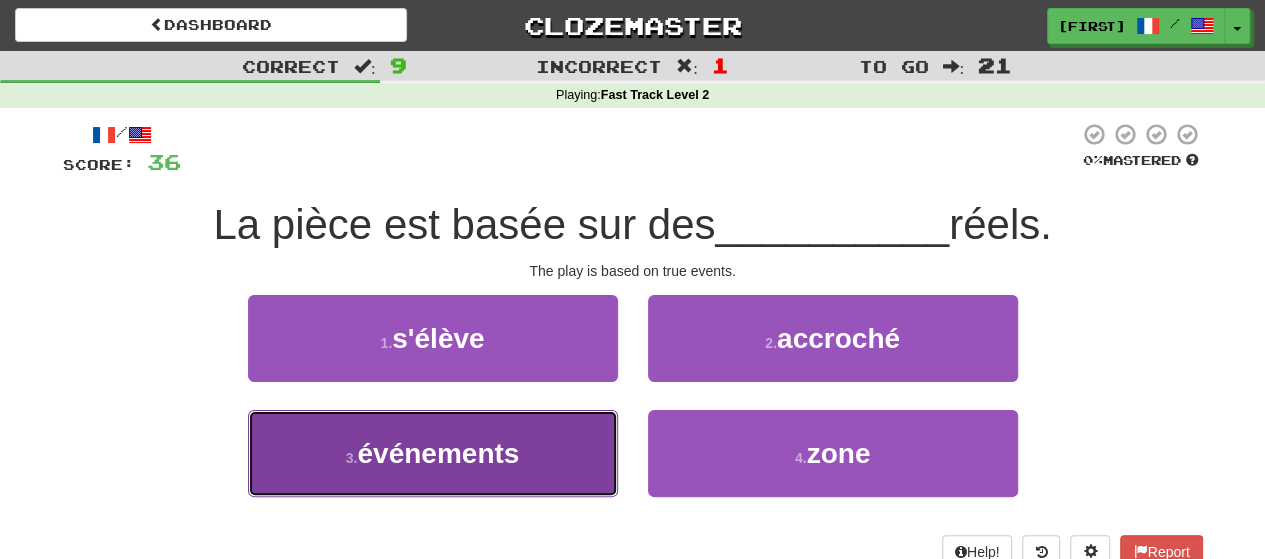 click on "3 .  événements" at bounding box center [433, 453] 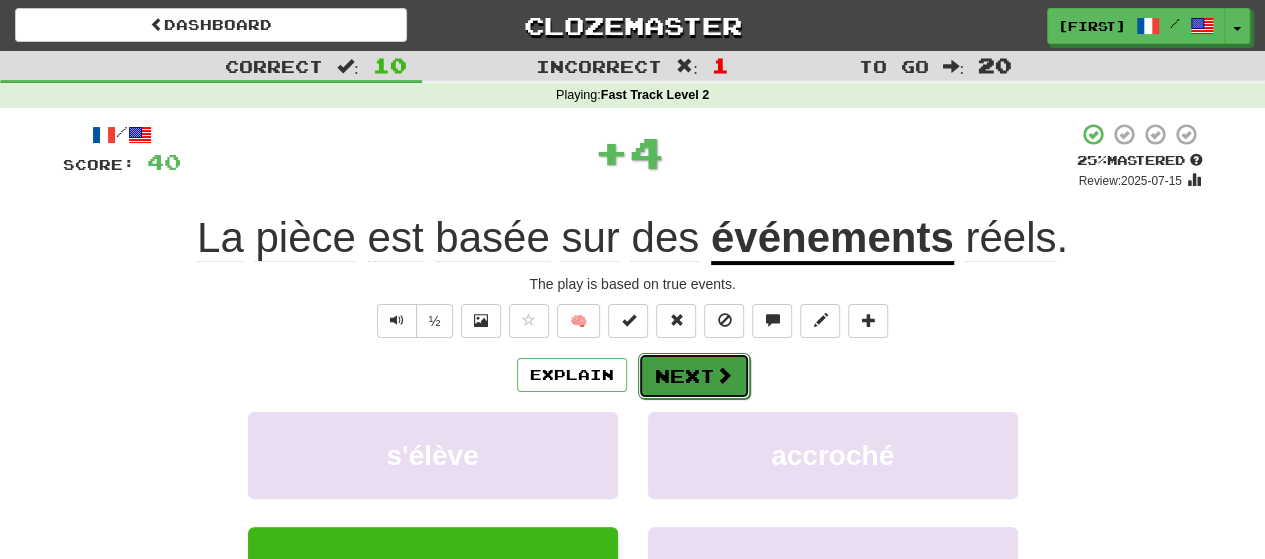 click on "Next" at bounding box center [694, 376] 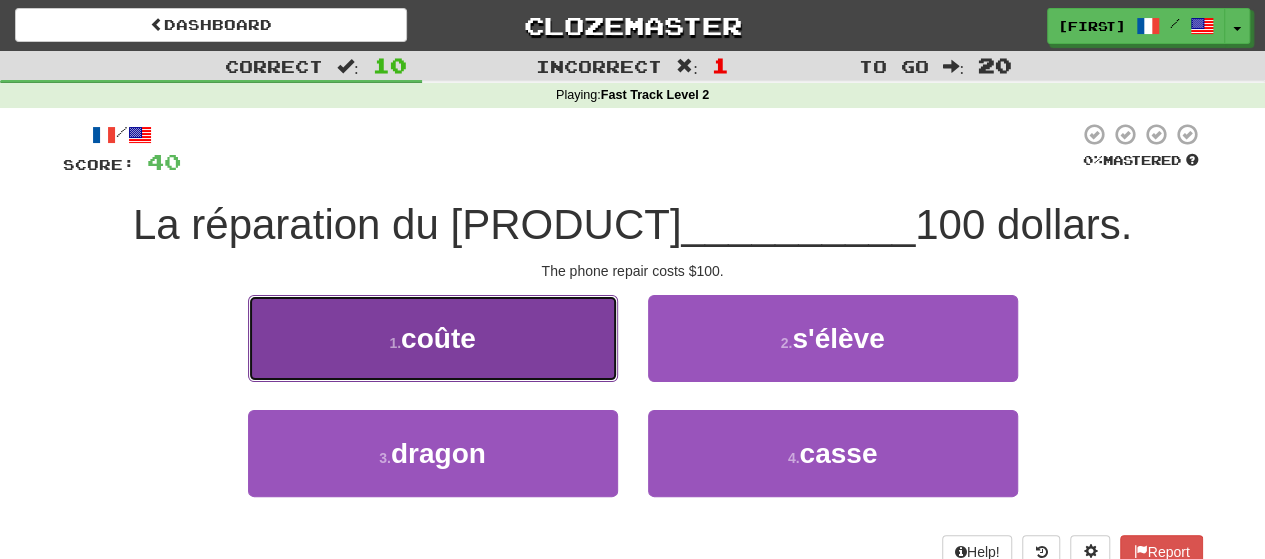 click on "1 .  coûte" at bounding box center [433, 338] 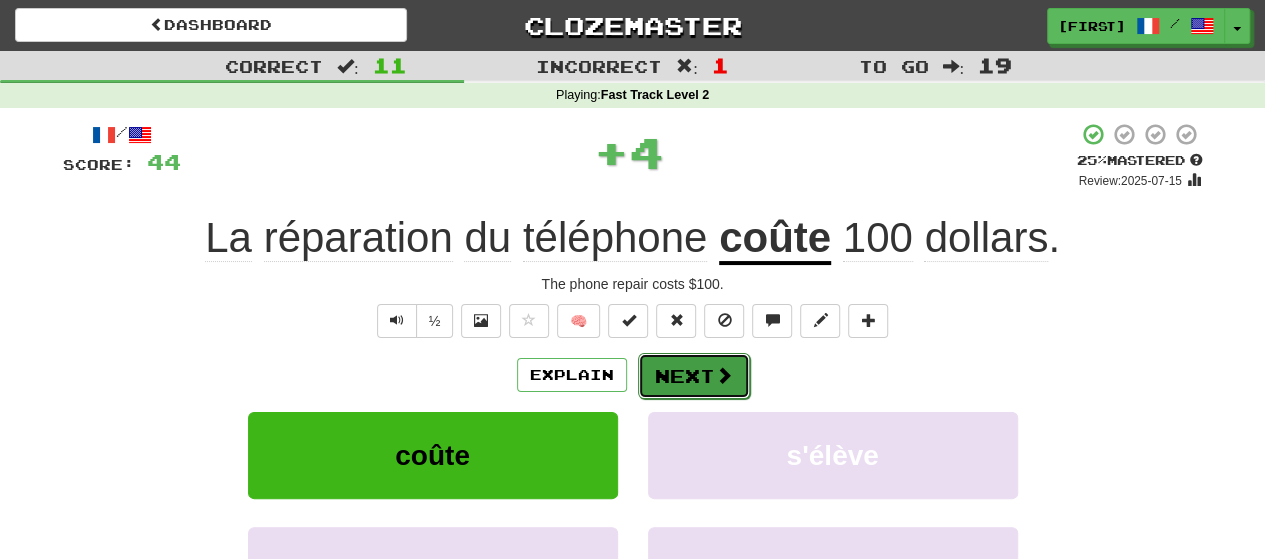 click on "Next" at bounding box center [694, 376] 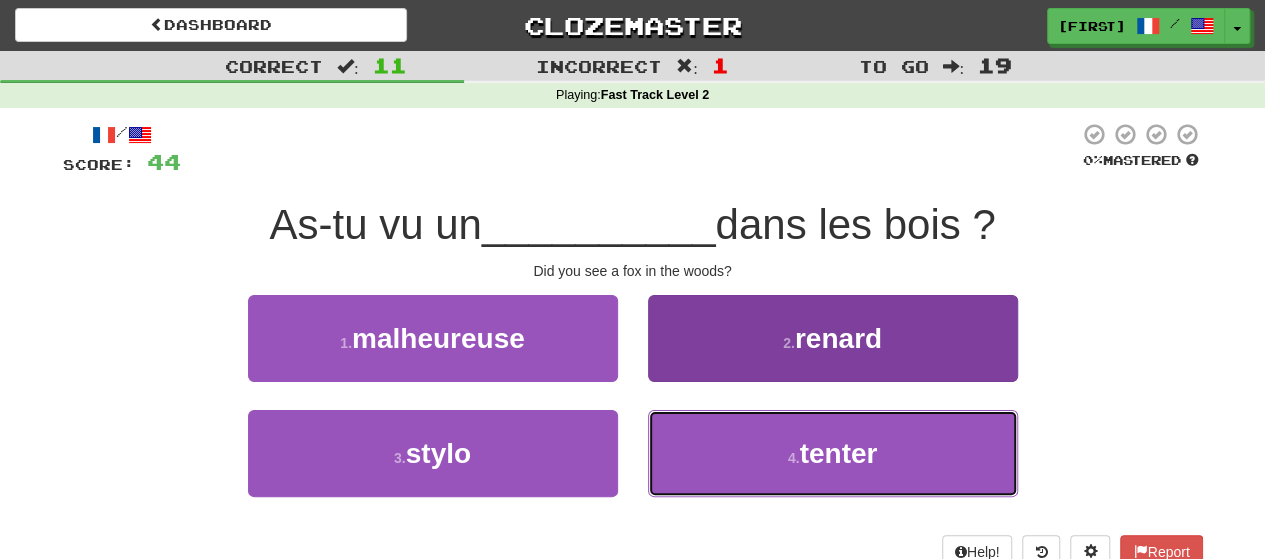 drag, startPoint x: 730, startPoint y: 452, endPoint x: 722, endPoint y: 425, distance: 28.160255 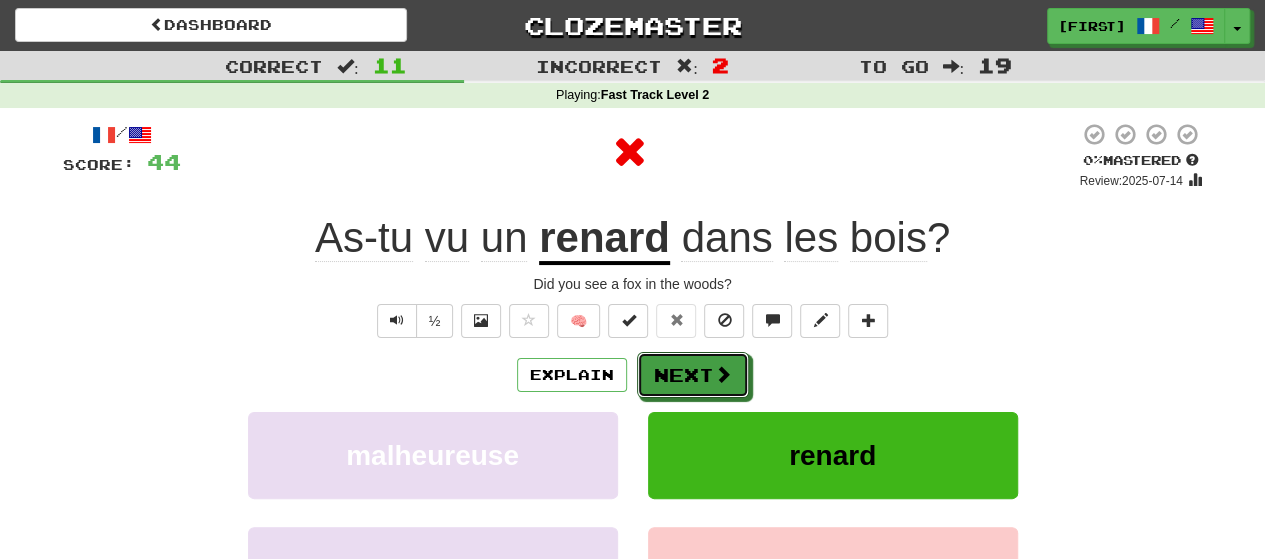 click on "Next" at bounding box center (693, 375) 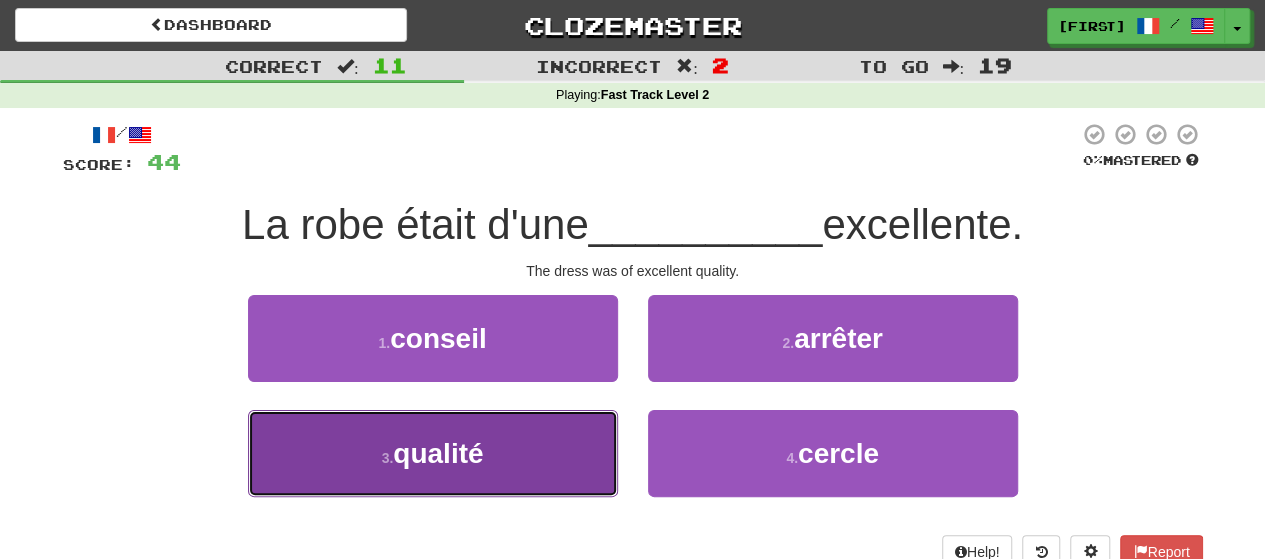 click on "3 .  qualité" at bounding box center (433, 453) 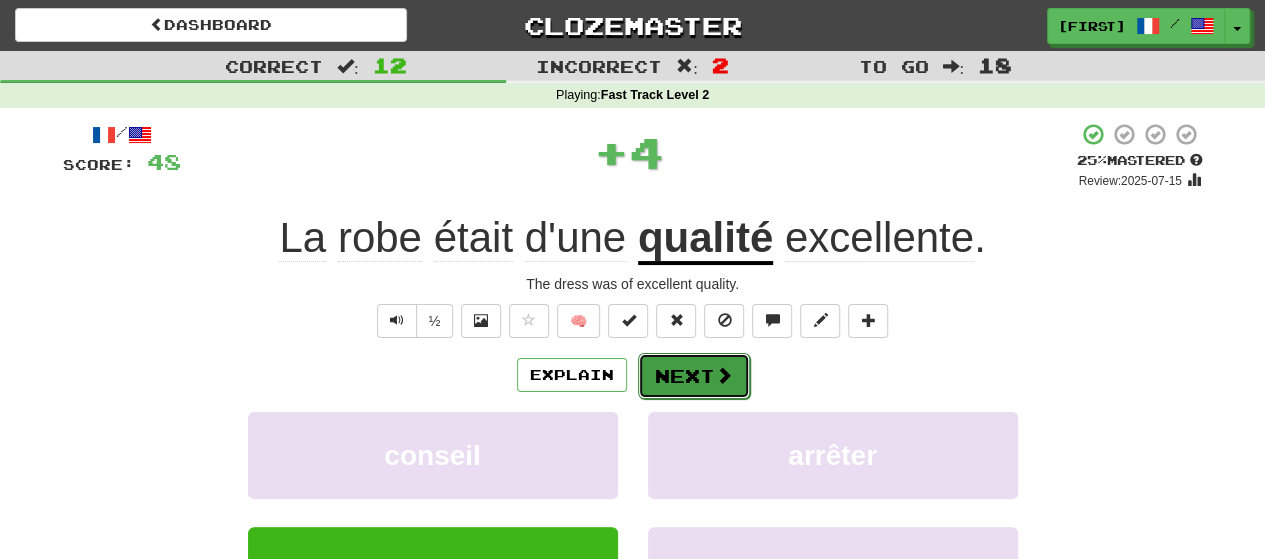 click on "Next" at bounding box center (694, 376) 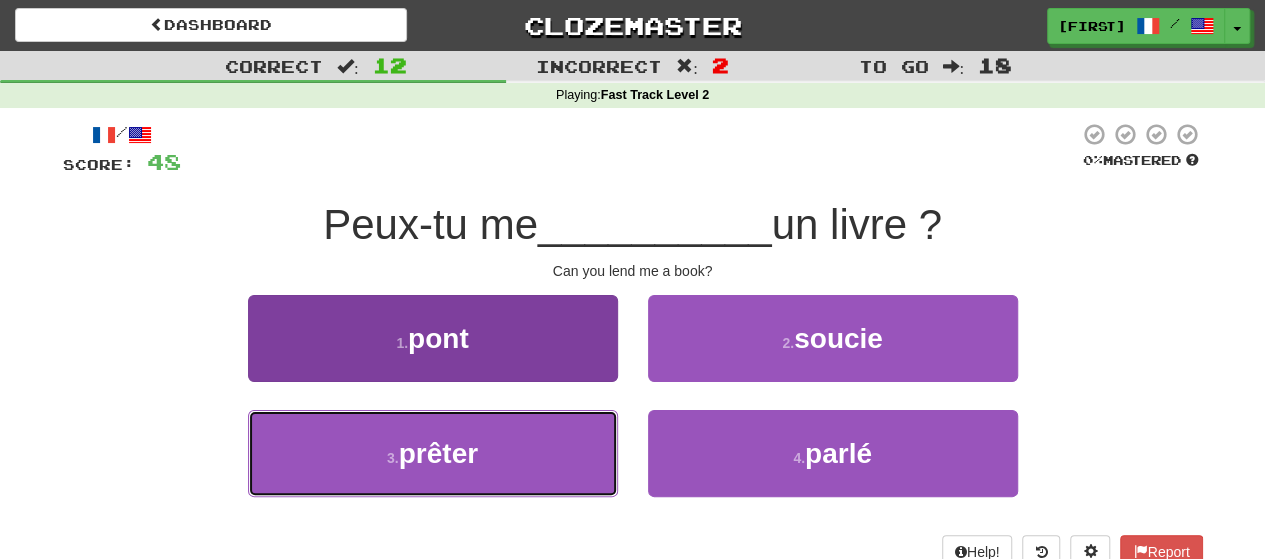drag, startPoint x: 586, startPoint y: 415, endPoint x: 538, endPoint y: 444, distance: 56.0803 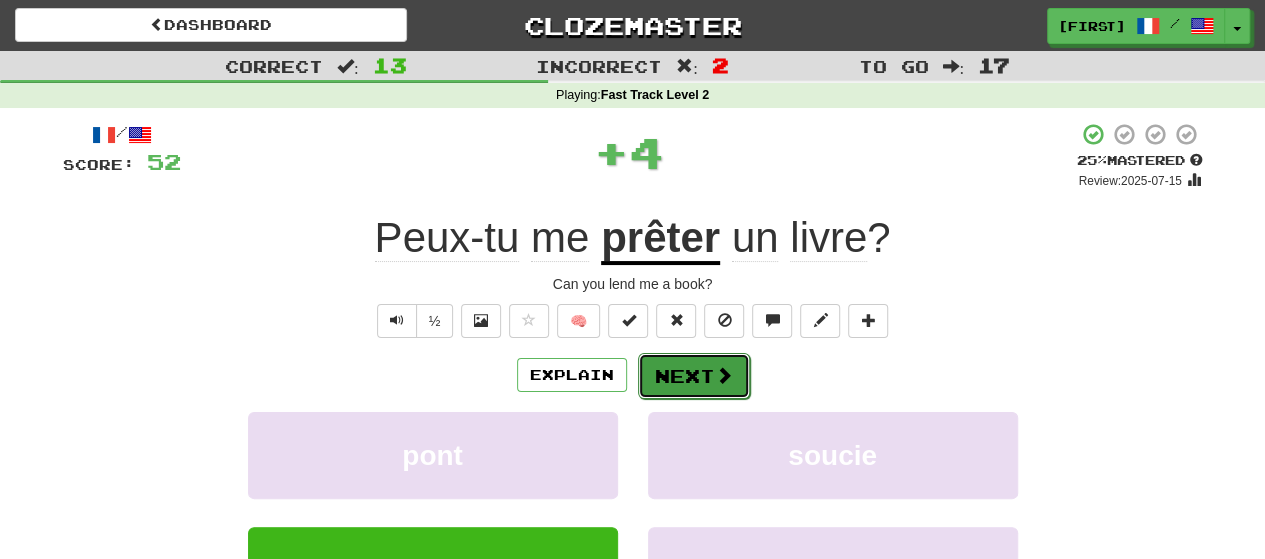 click on "Next" at bounding box center (694, 376) 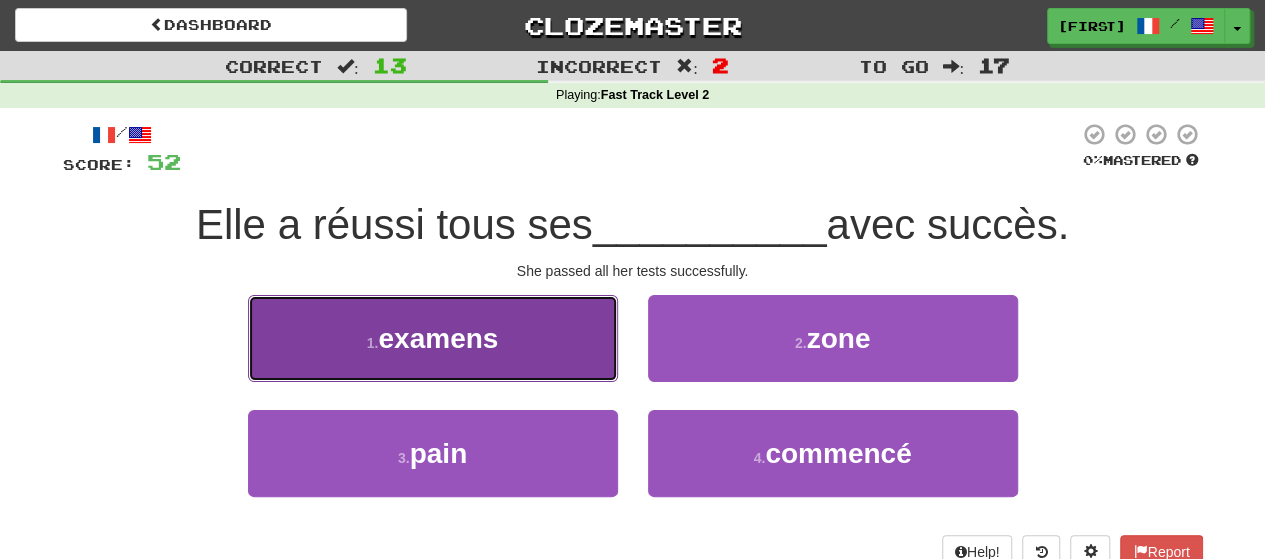 click on "1 .  examens" at bounding box center (433, 338) 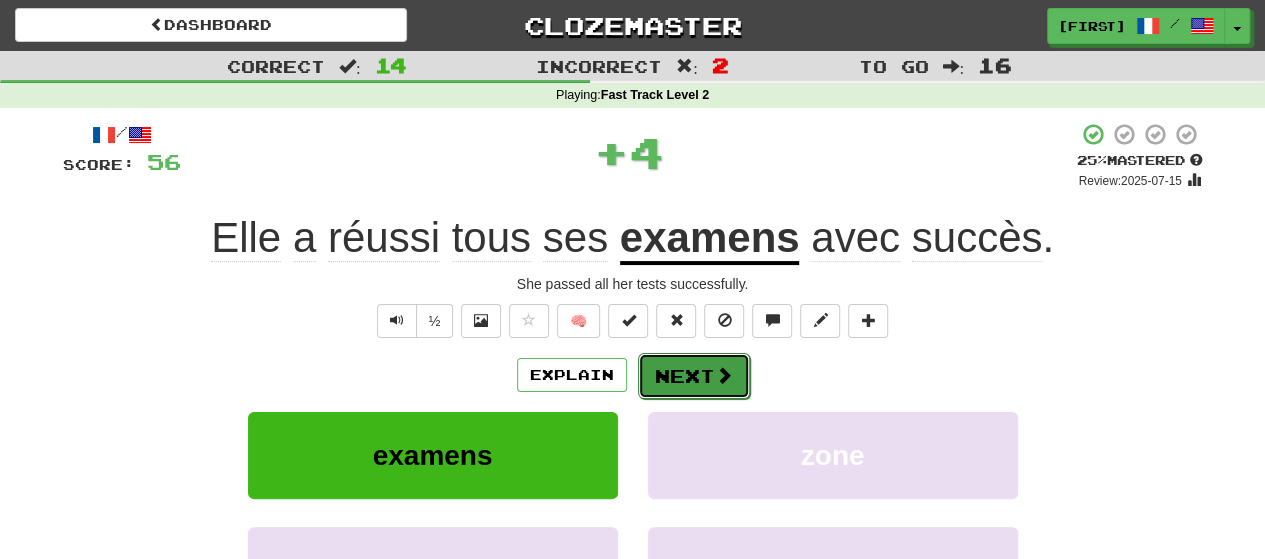 click on "Next" at bounding box center [694, 376] 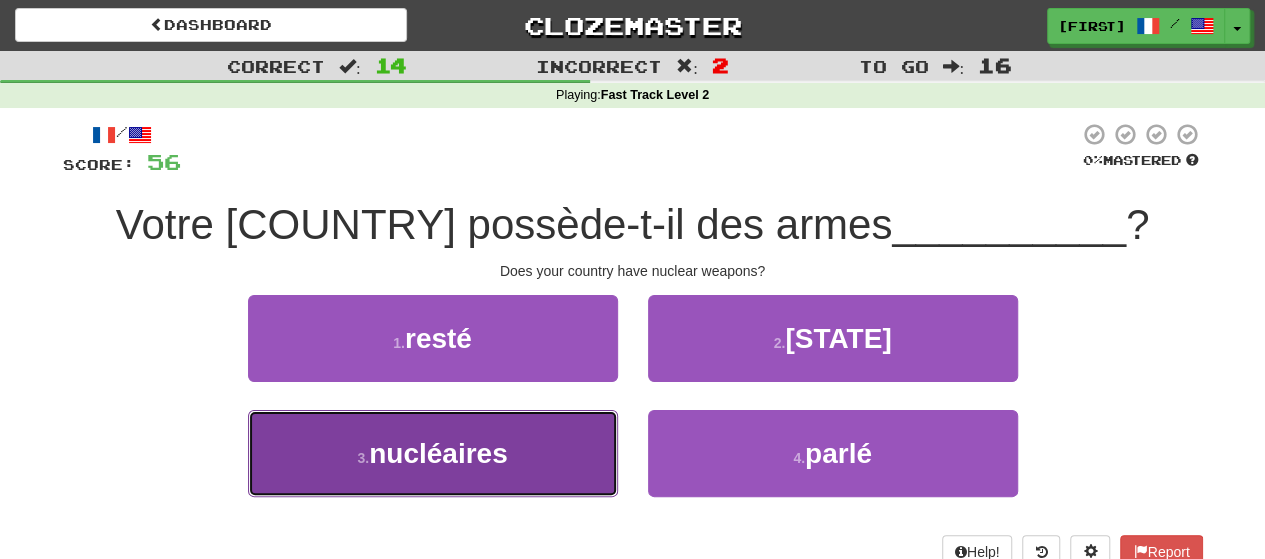 click on "nucléaires" at bounding box center (438, 453) 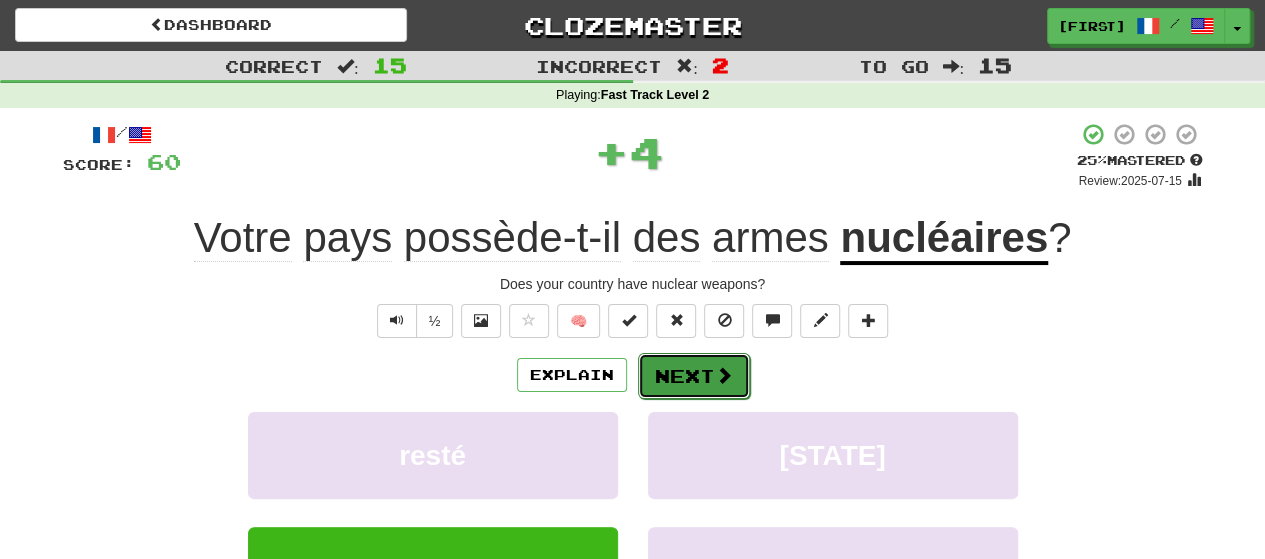click on "Next" at bounding box center (694, 376) 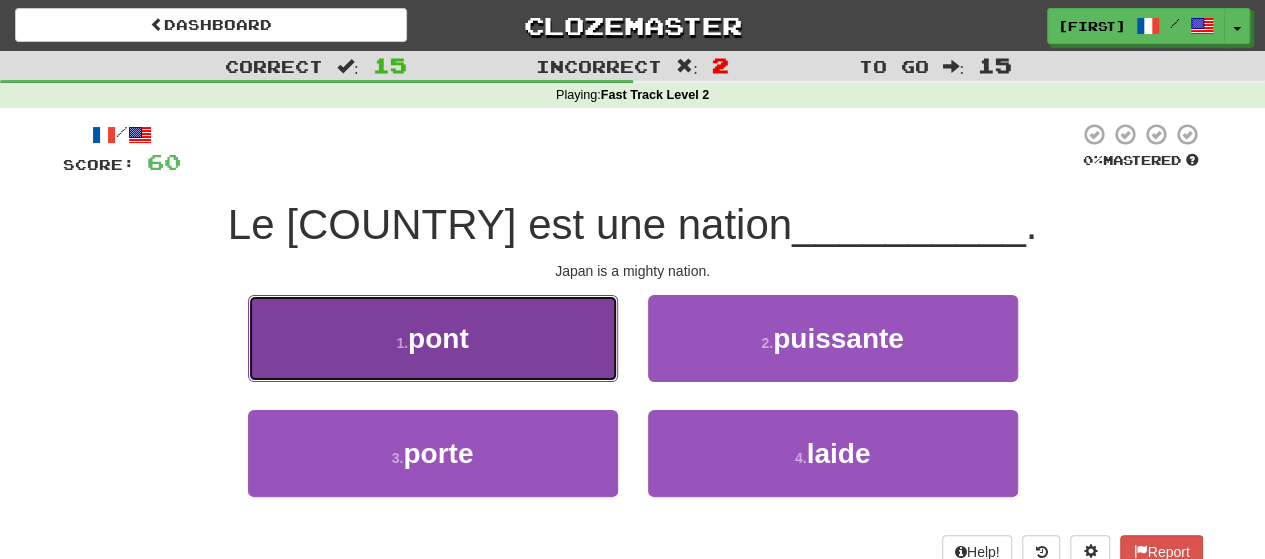 click on "1 .  pont" at bounding box center (433, 338) 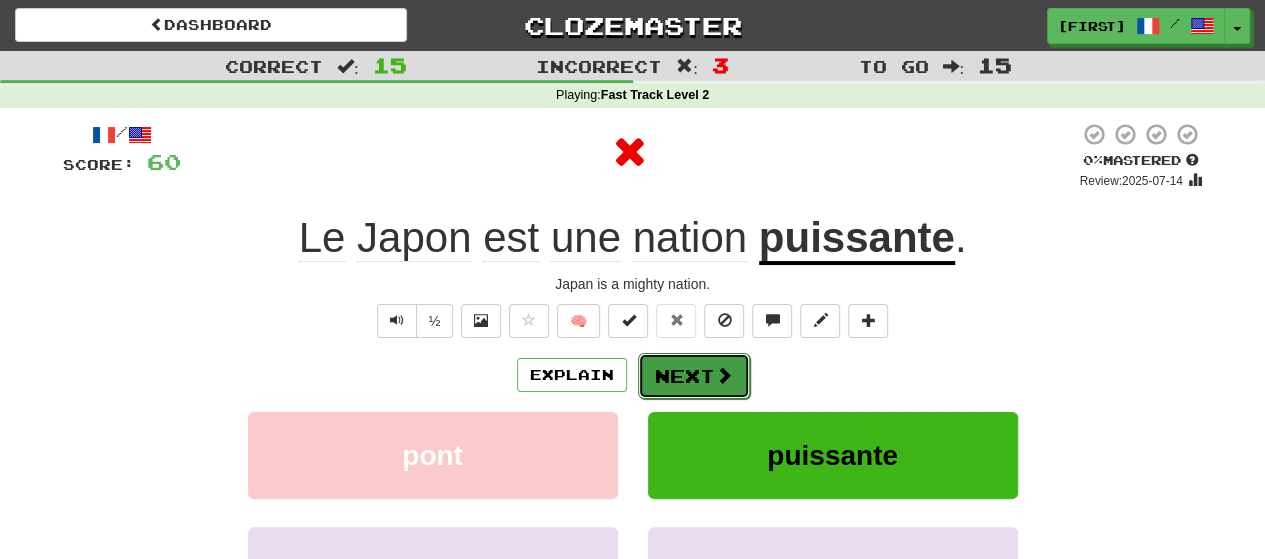click on "Next" at bounding box center [694, 376] 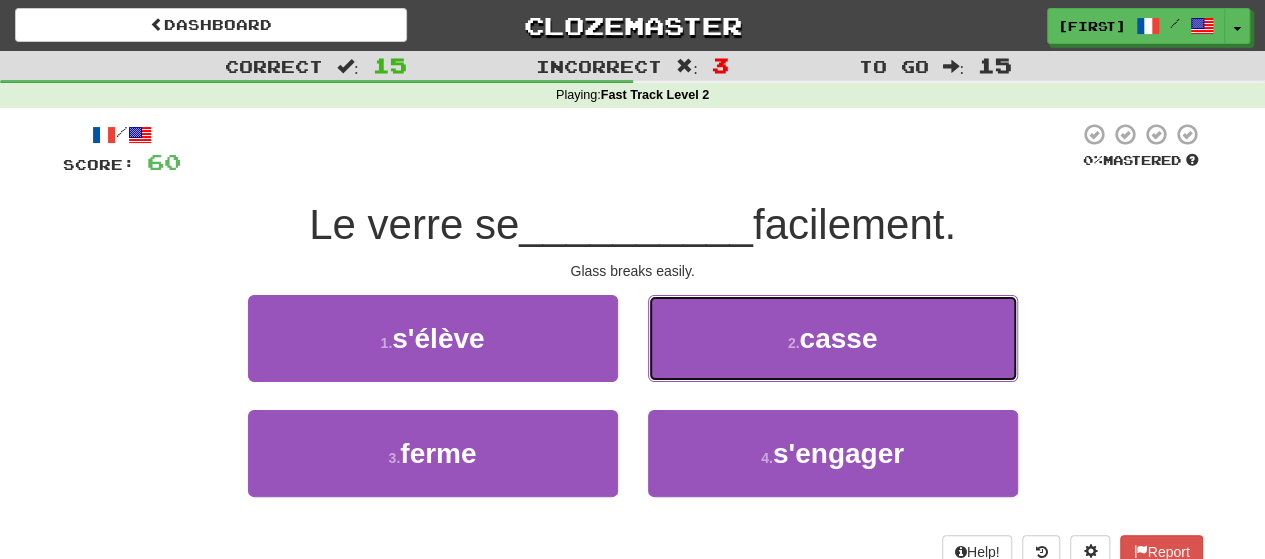 click on "2 .  casse" at bounding box center (833, 338) 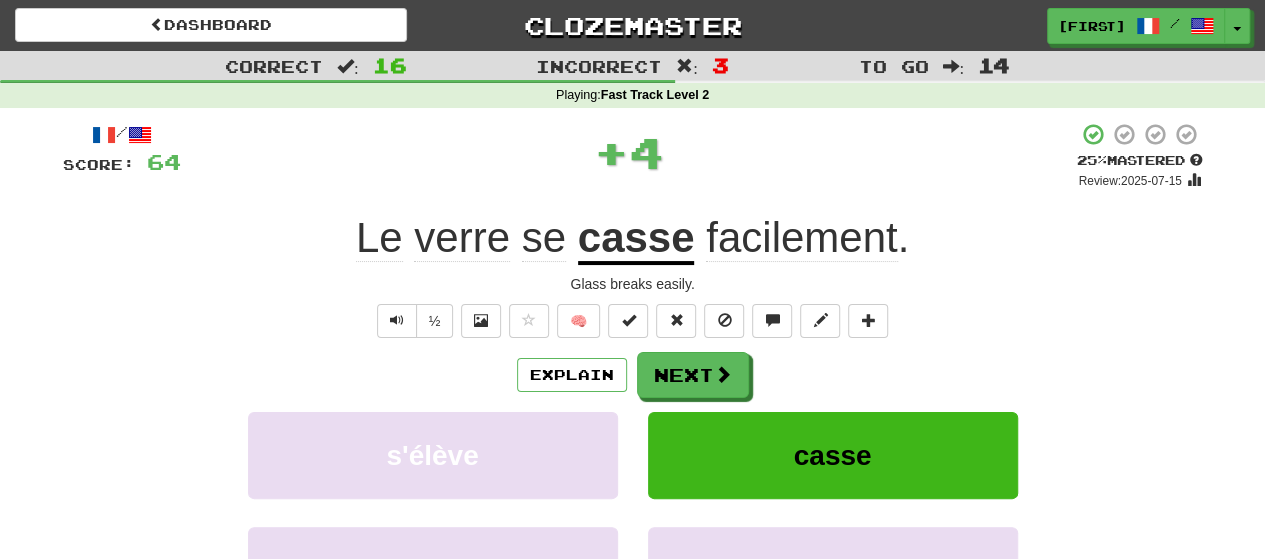 click on "Next" at bounding box center [693, 375] 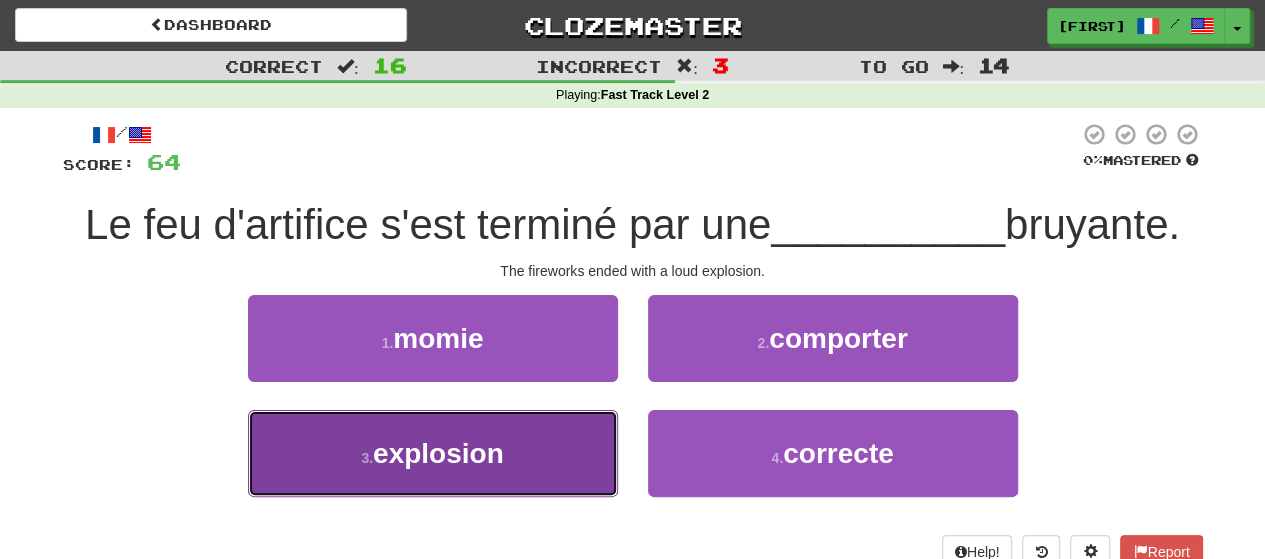 click on "3 .  explosion" at bounding box center (433, 453) 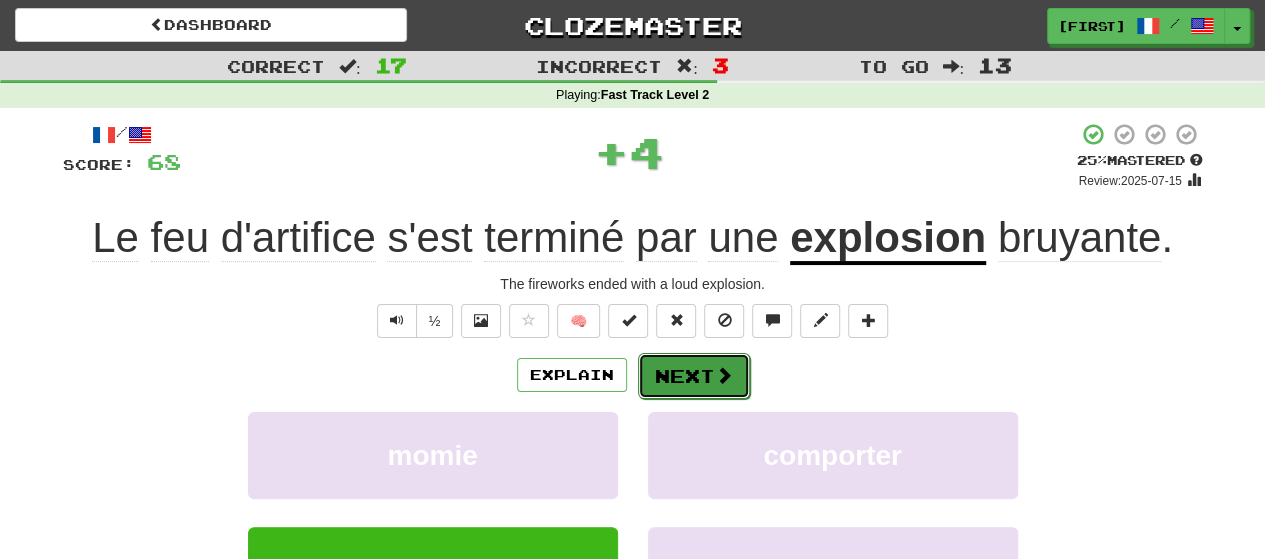 click on "Next" at bounding box center (694, 376) 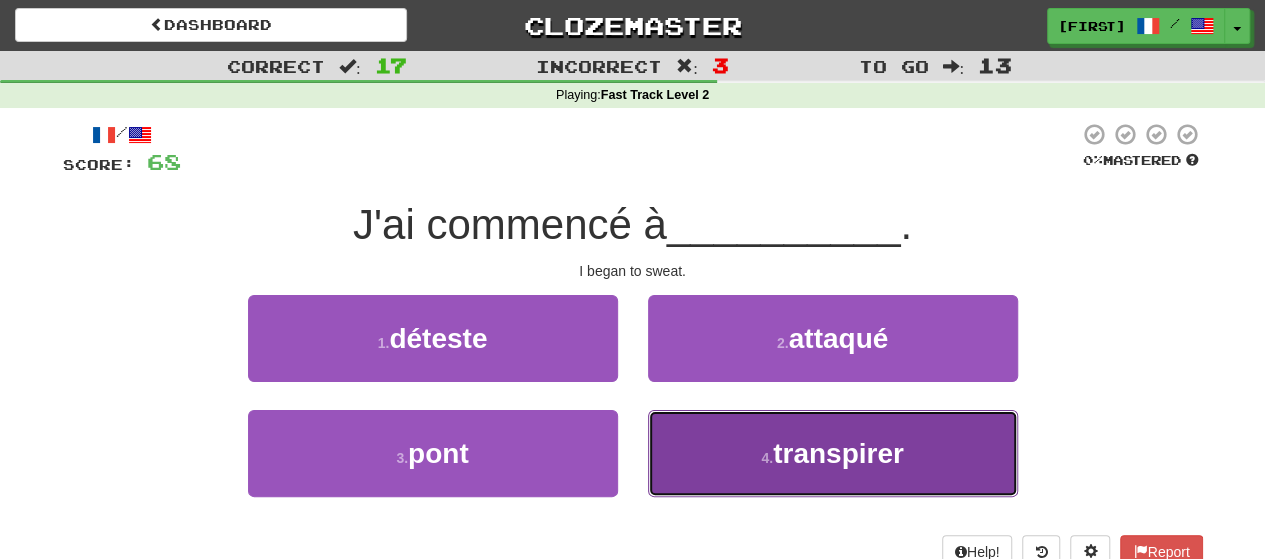 click on "4 .  transpirer" at bounding box center [833, 453] 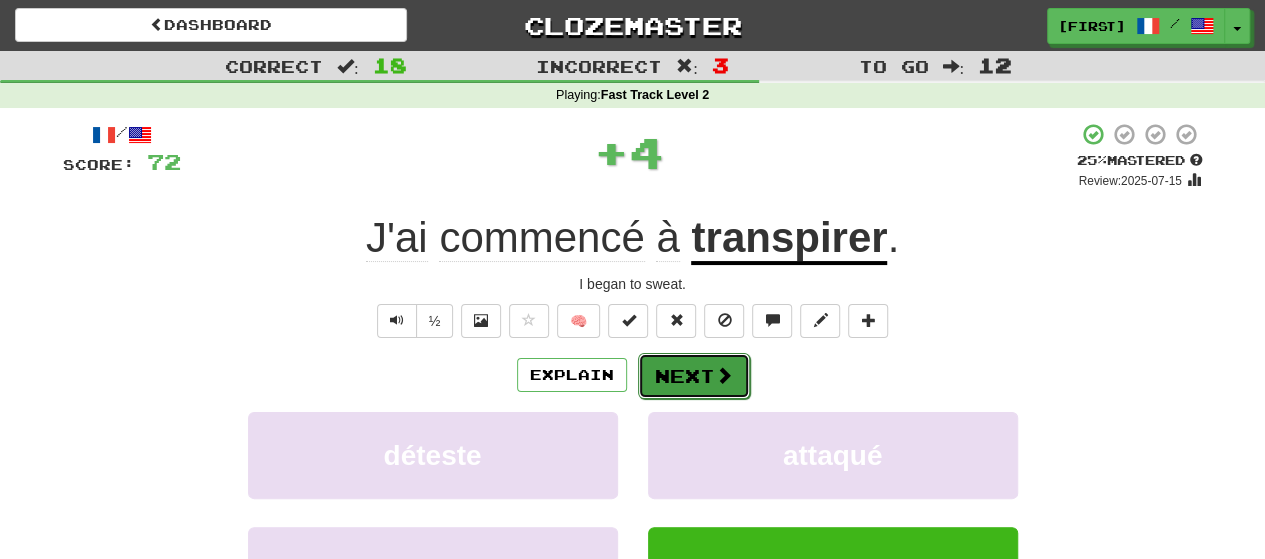 click on "Next" at bounding box center [694, 376] 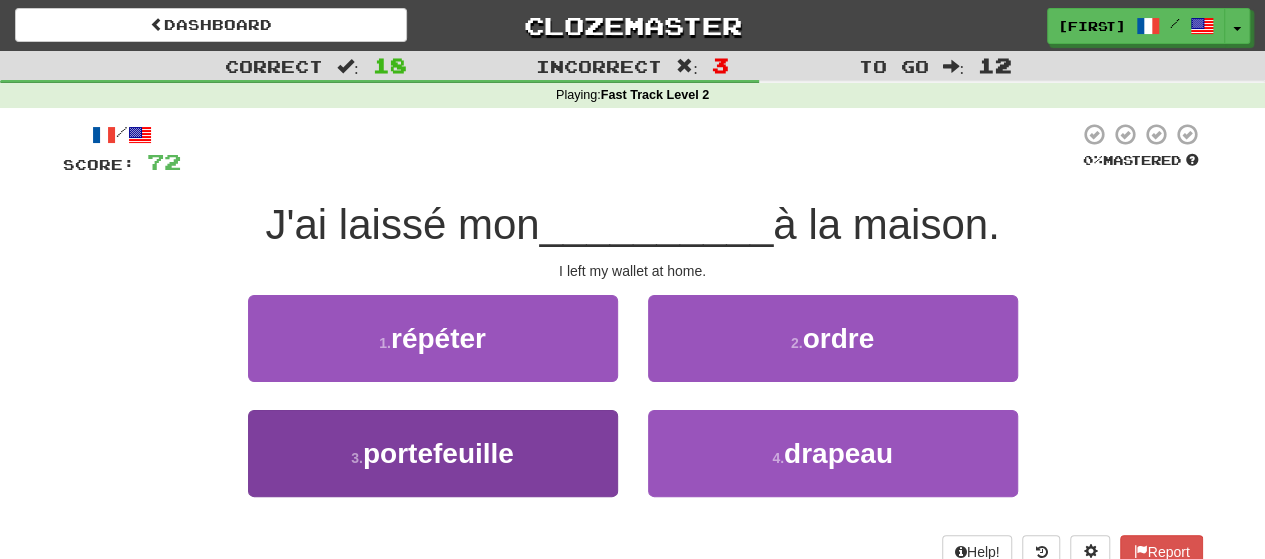 drag, startPoint x: 541, startPoint y: 503, endPoint x: 558, endPoint y: 475, distance: 32.75668 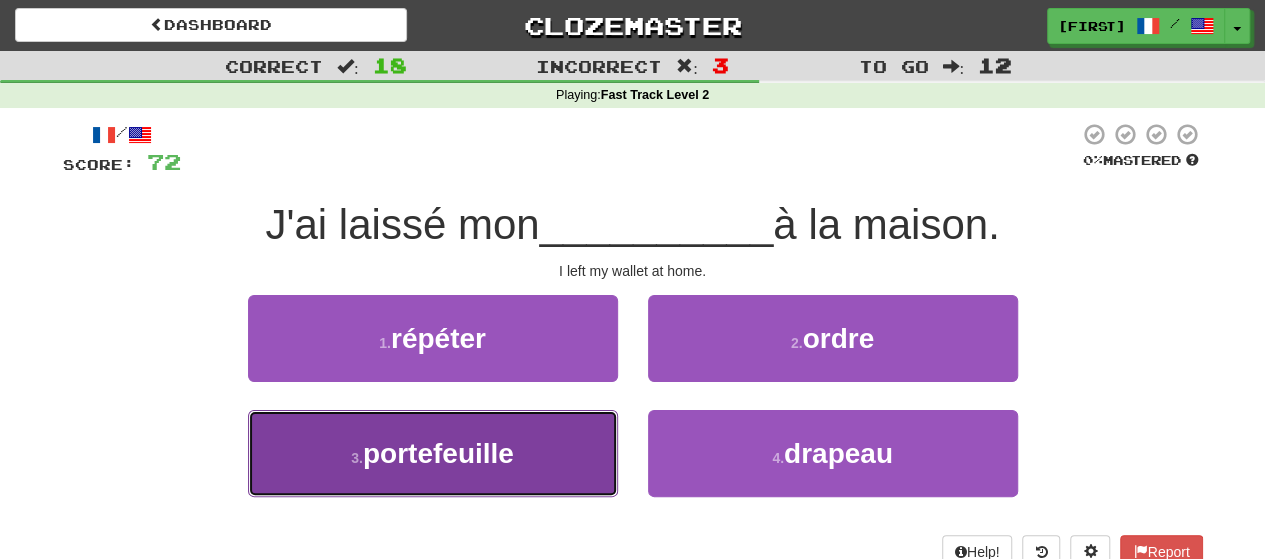 click on "3 .  portefeuille" at bounding box center (433, 453) 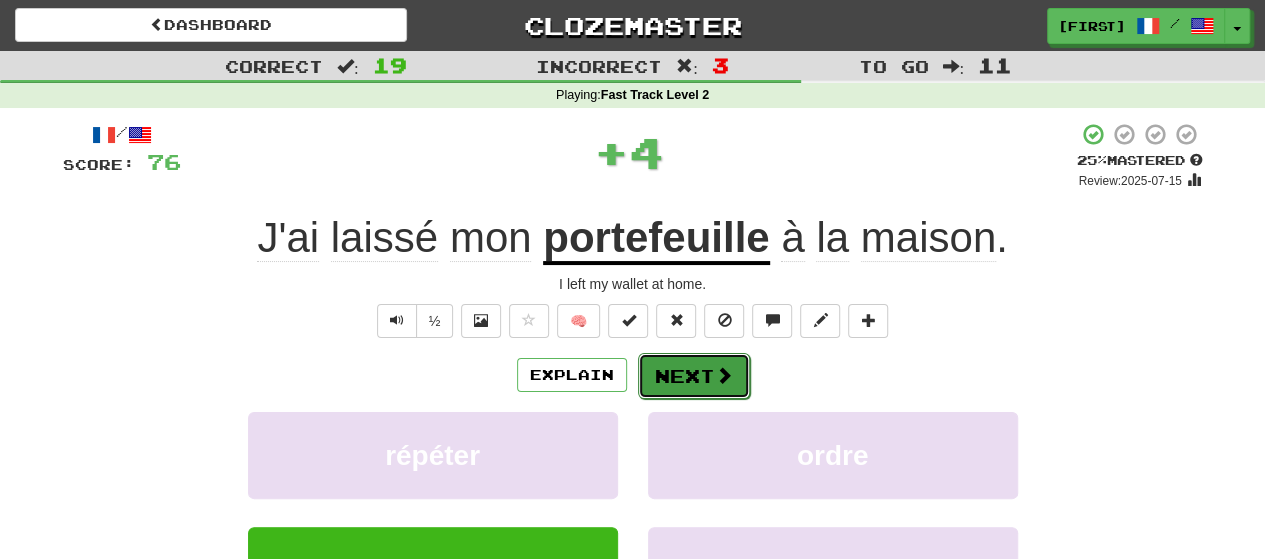 click on "Next" at bounding box center [694, 376] 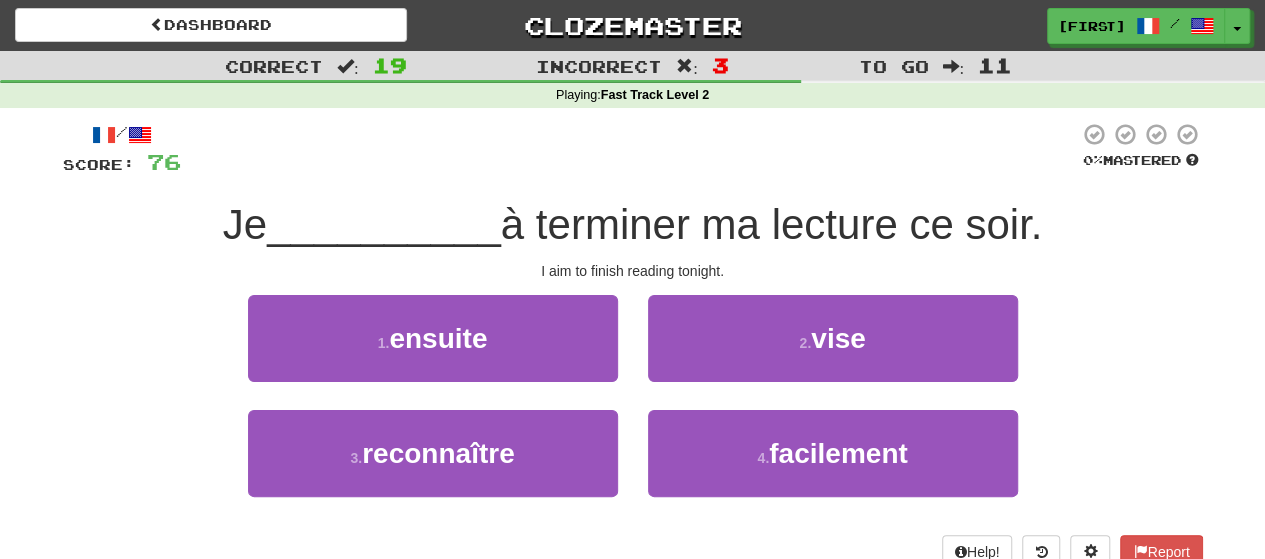 click on "1 .  ensuite" at bounding box center (433, 352) 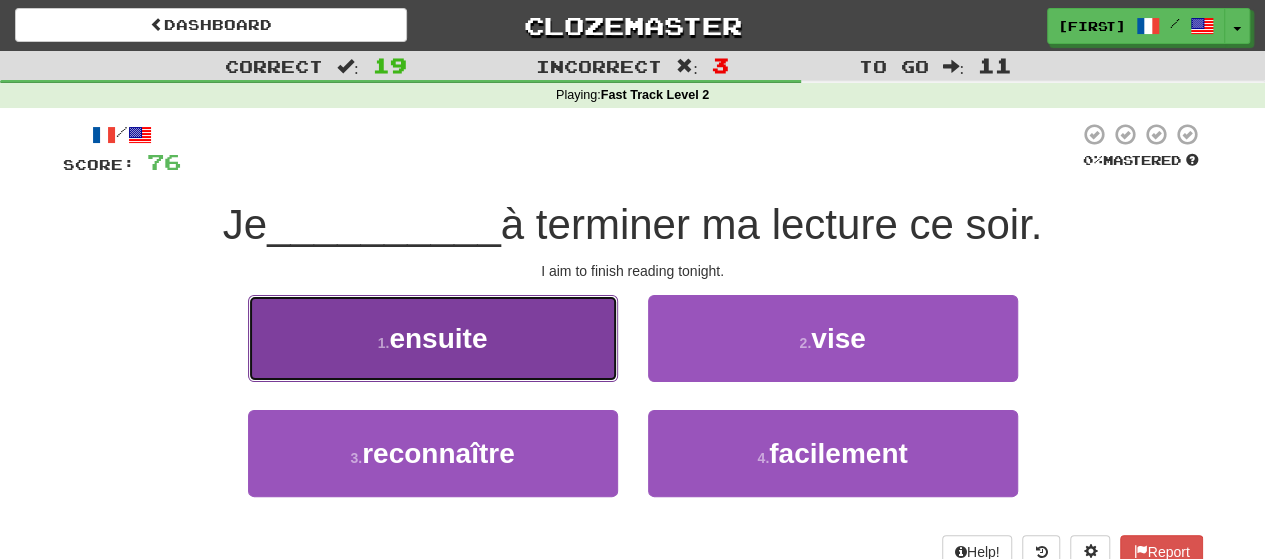 click on "1 .  ensuite" at bounding box center (433, 338) 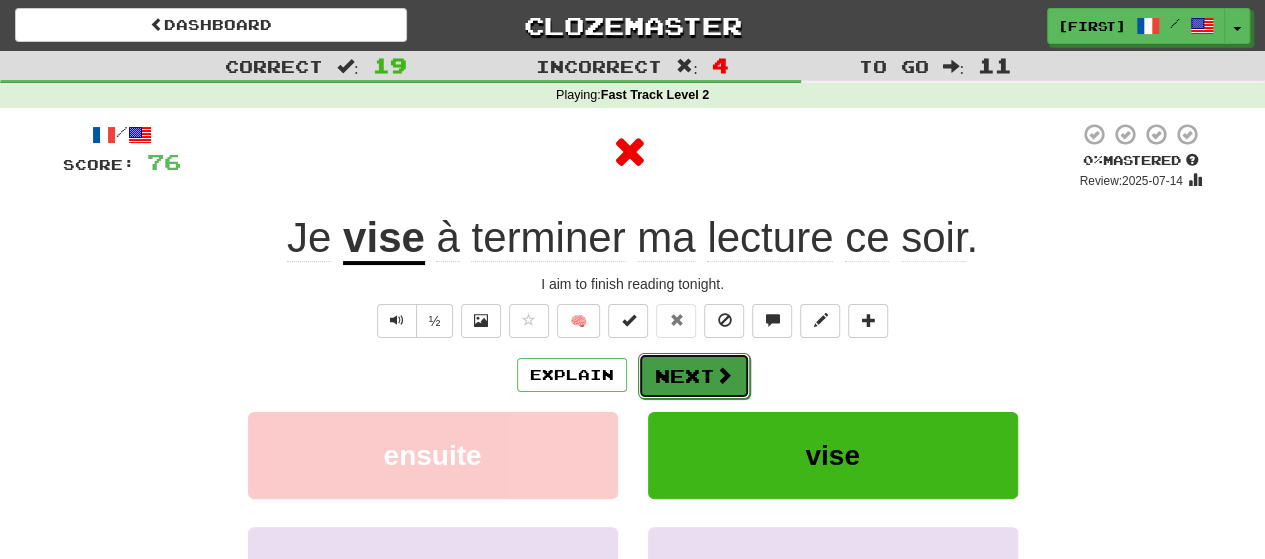 click on "Next" at bounding box center [694, 376] 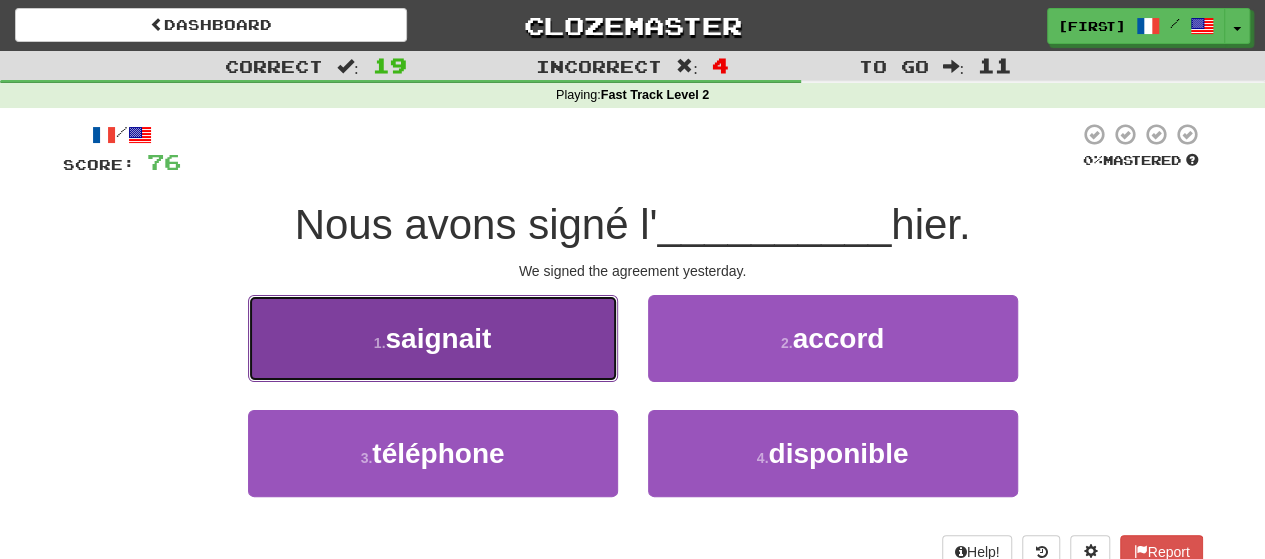 click on "1 .  saignait" at bounding box center (433, 338) 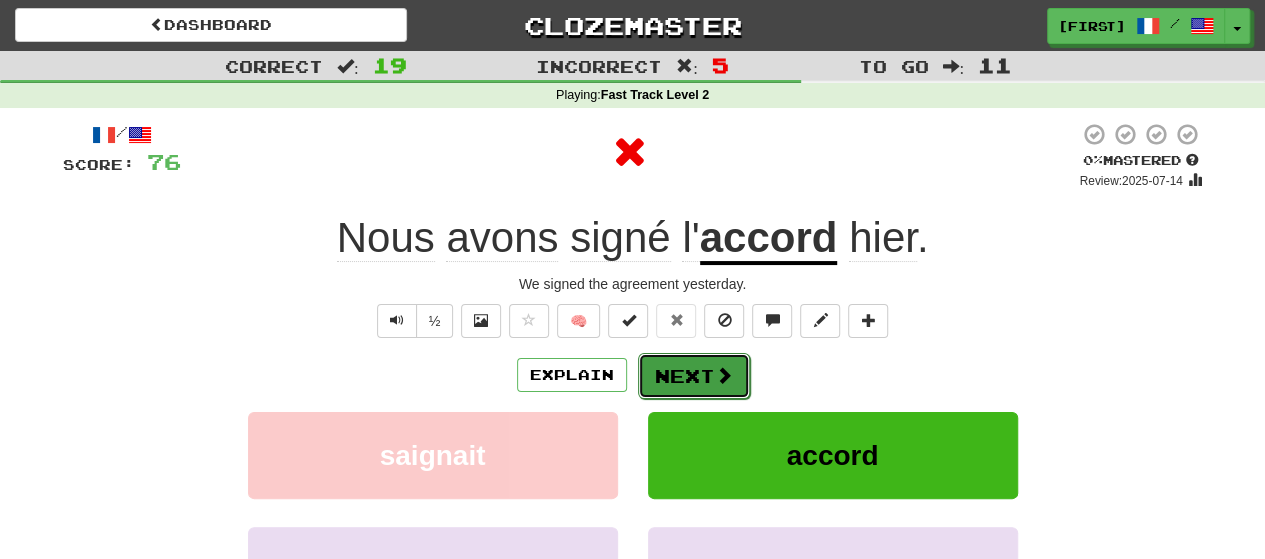 click on "Next" at bounding box center [694, 376] 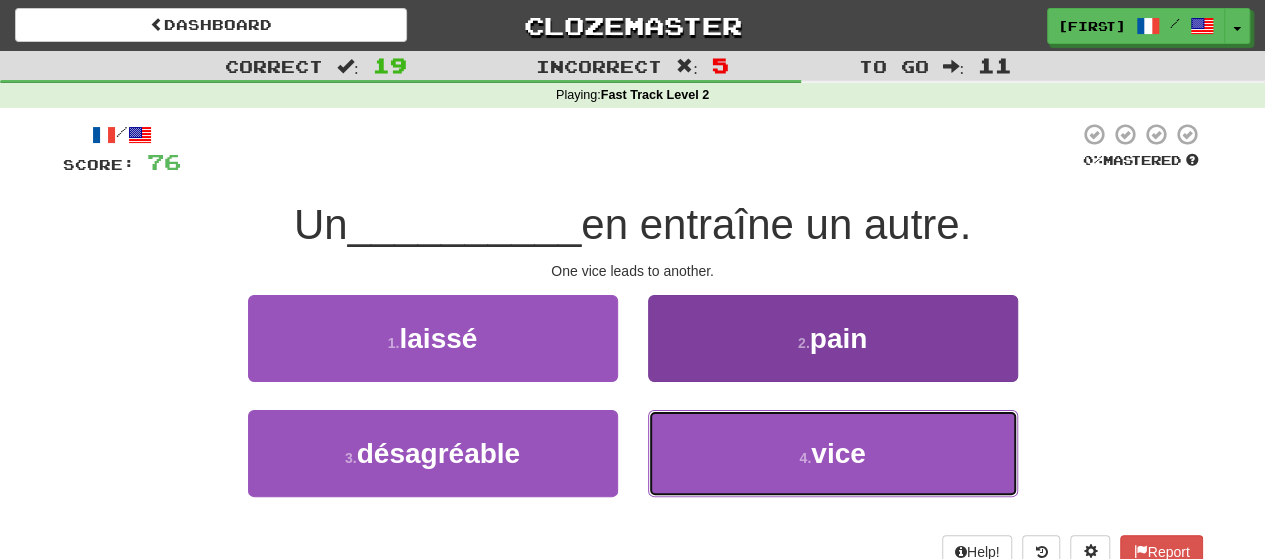 drag, startPoint x: 705, startPoint y: 446, endPoint x: 694, endPoint y: 431, distance: 18.601076 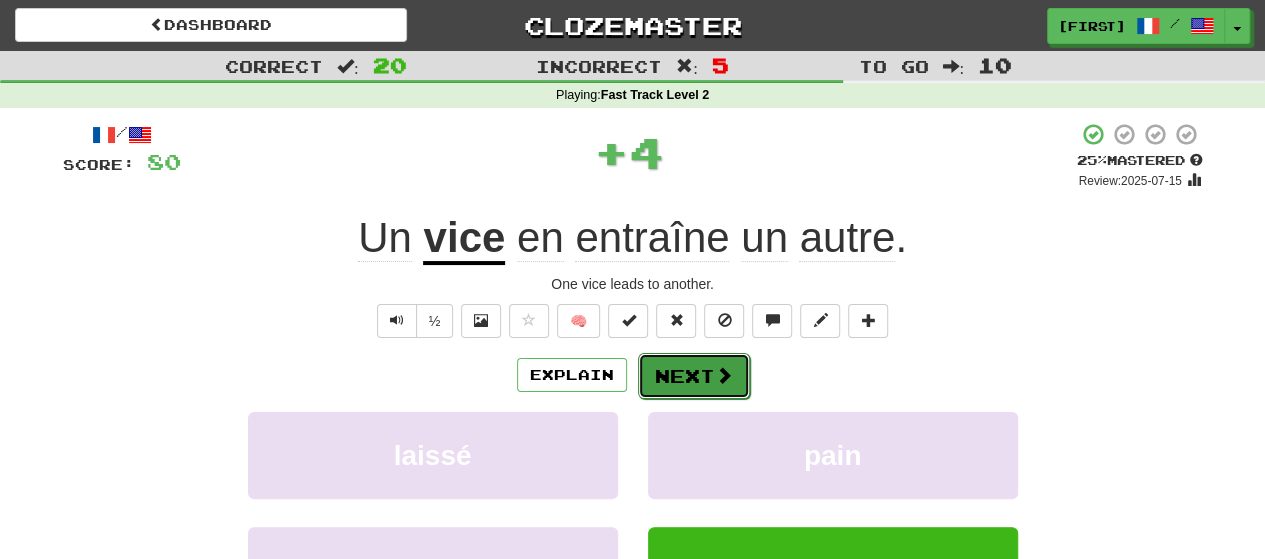 click on "Next" at bounding box center [694, 376] 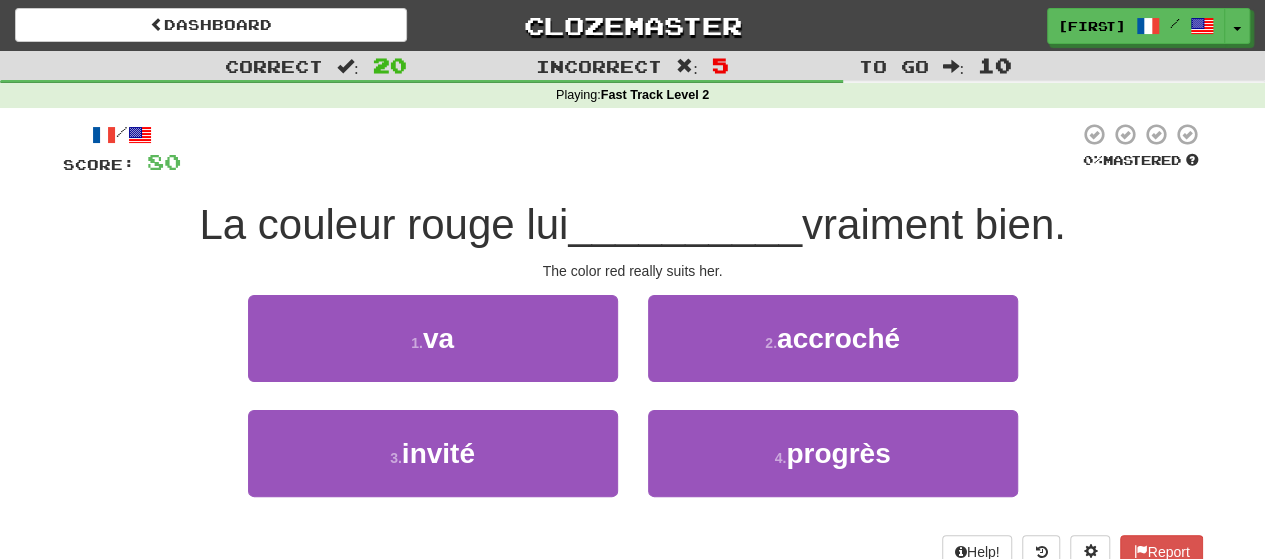 click on "1 .  va" at bounding box center [433, 352] 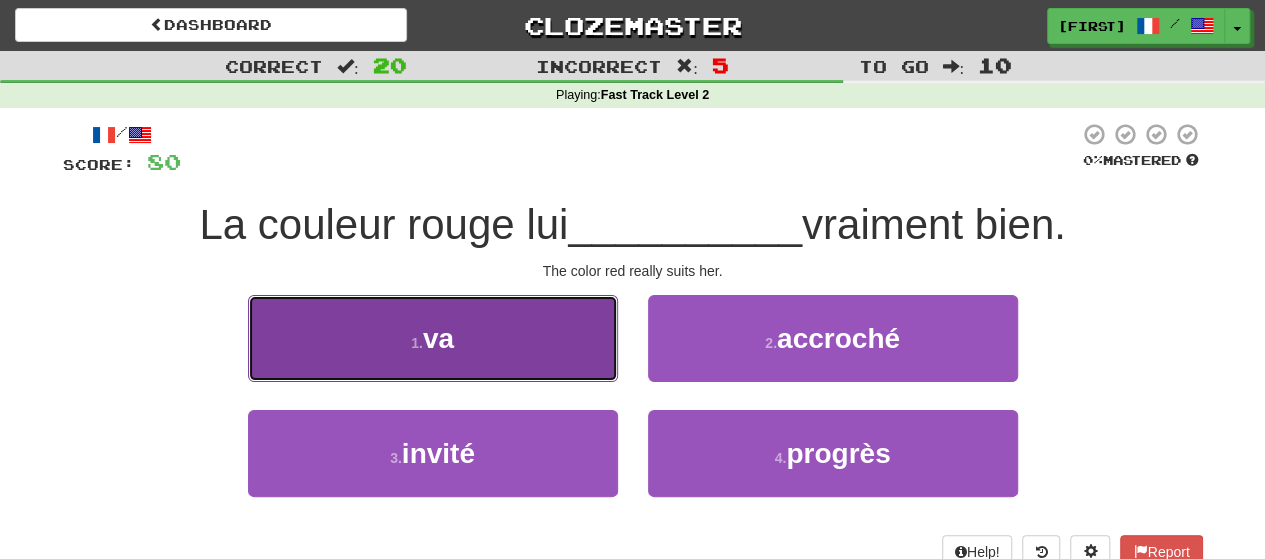 click on "1 .  va" at bounding box center [433, 338] 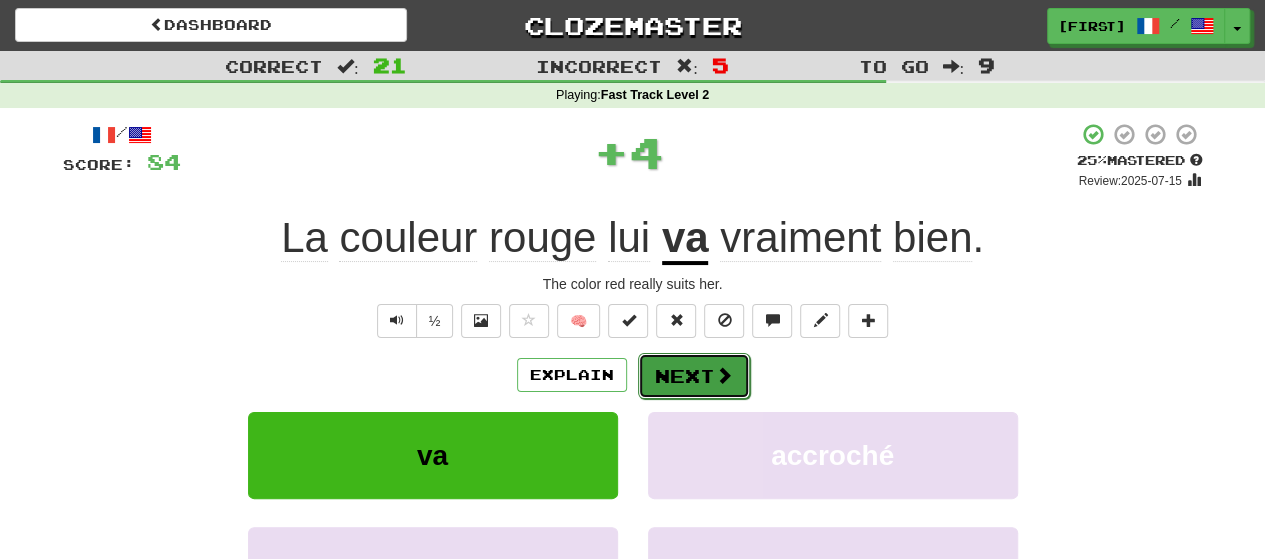 click on "Next" at bounding box center [694, 376] 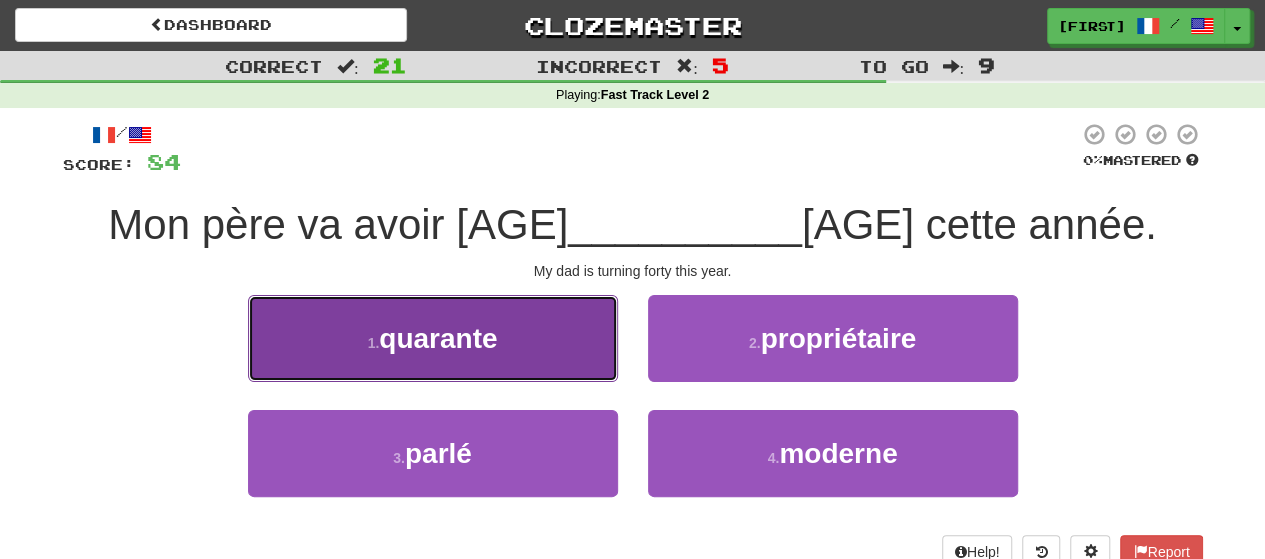click on "1 .  quarante" at bounding box center (433, 338) 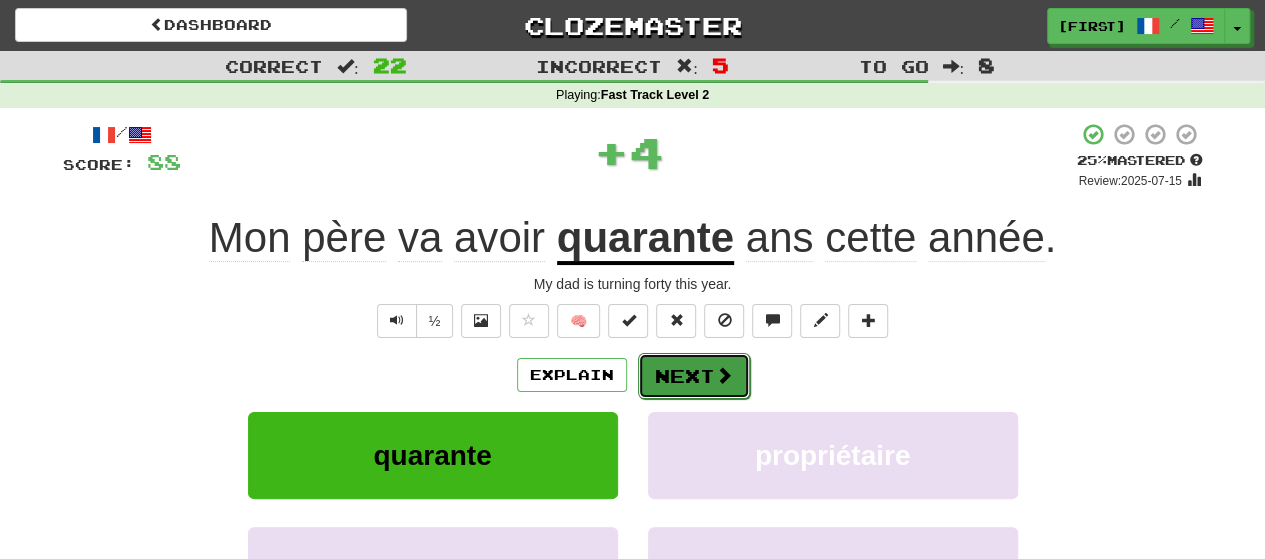 click on "Next" at bounding box center [694, 376] 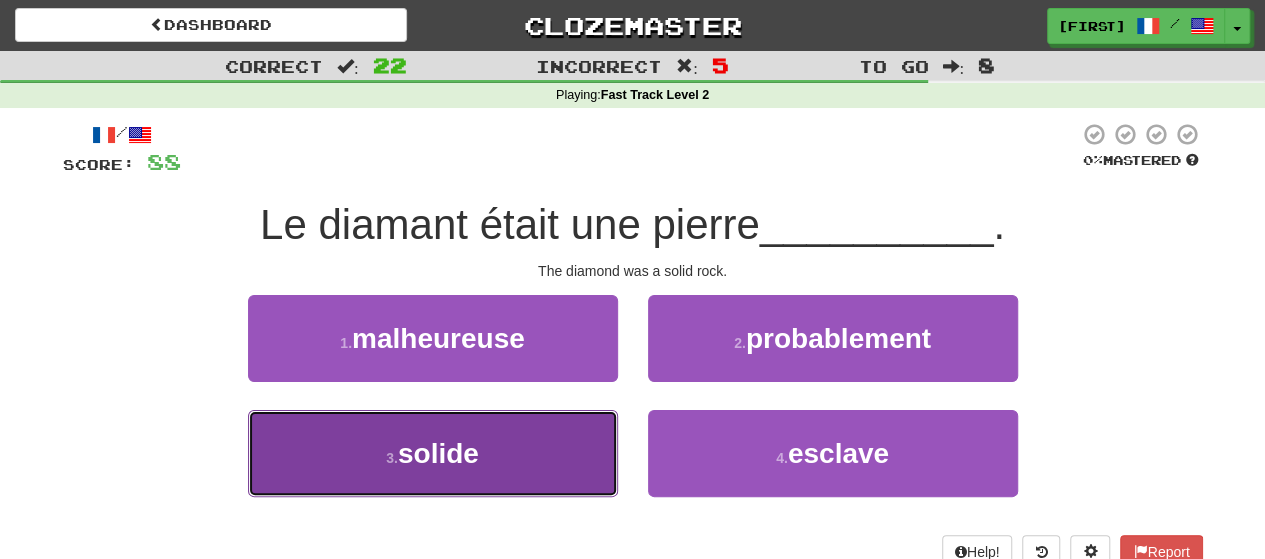click on "3 .  solide" at bounding box center [433, 453] 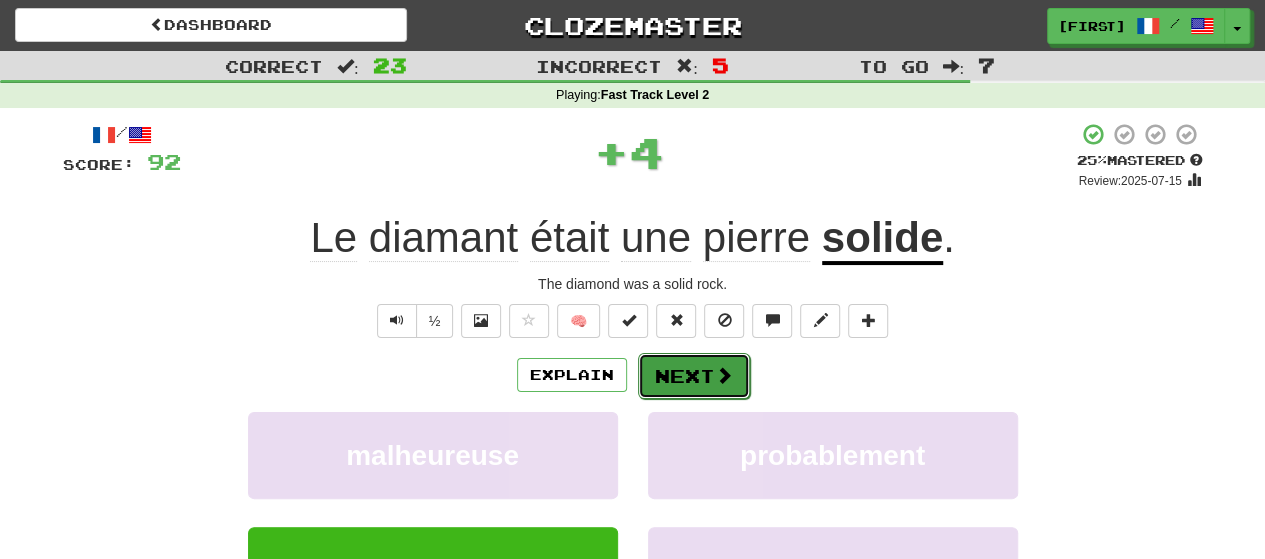 click on "Next" at bounding box center [694, 376] 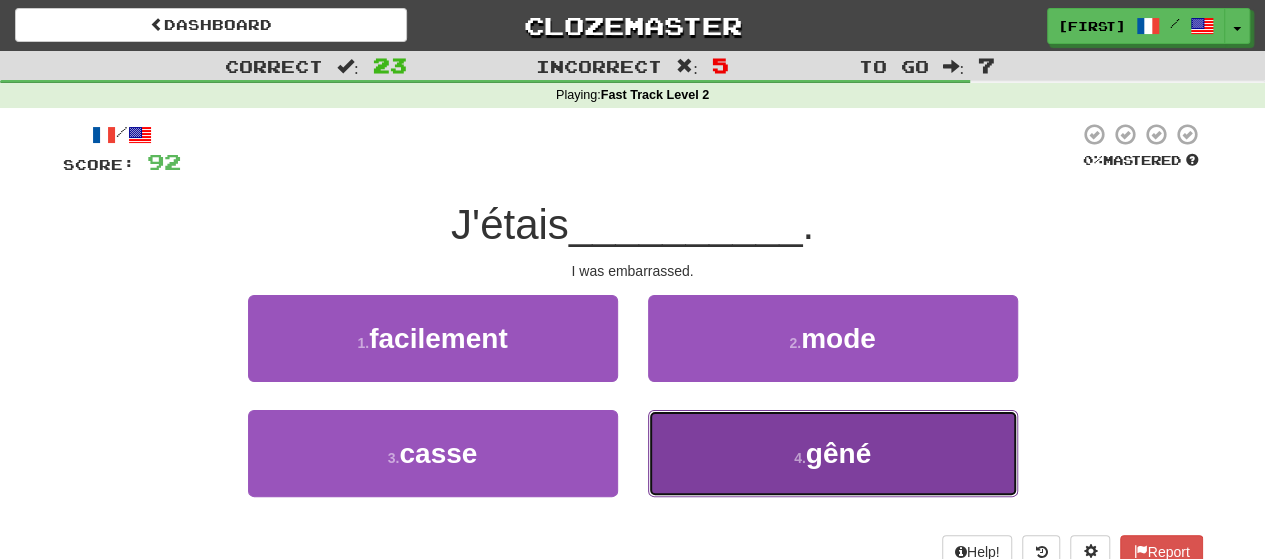 click on "4 .  gêné" at bounding box center [833, 453] 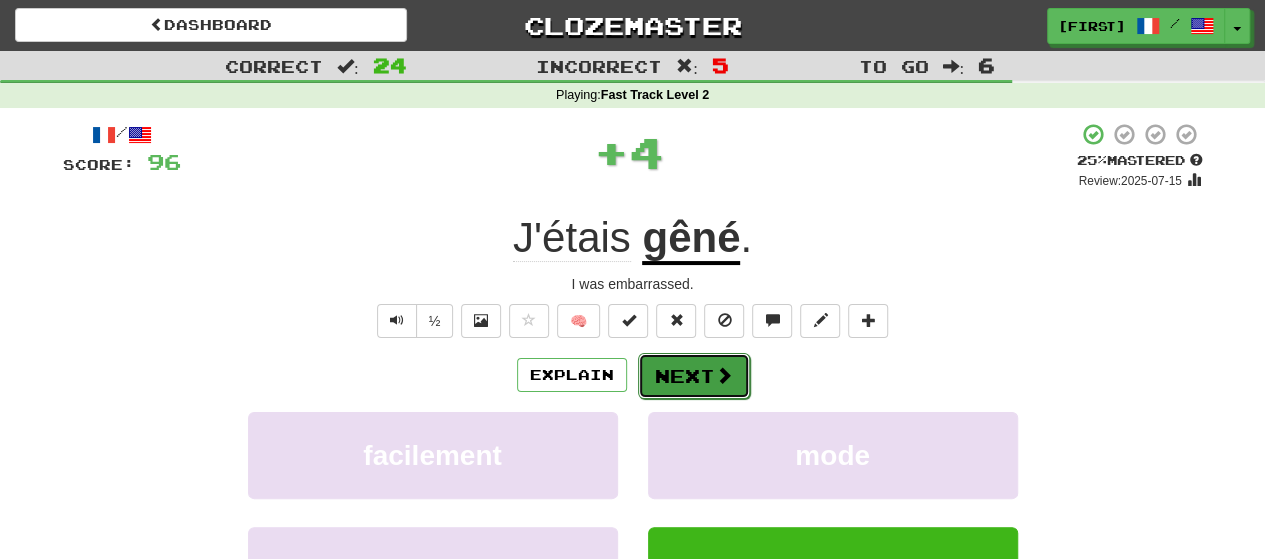 click at bounding box center [724, 375] 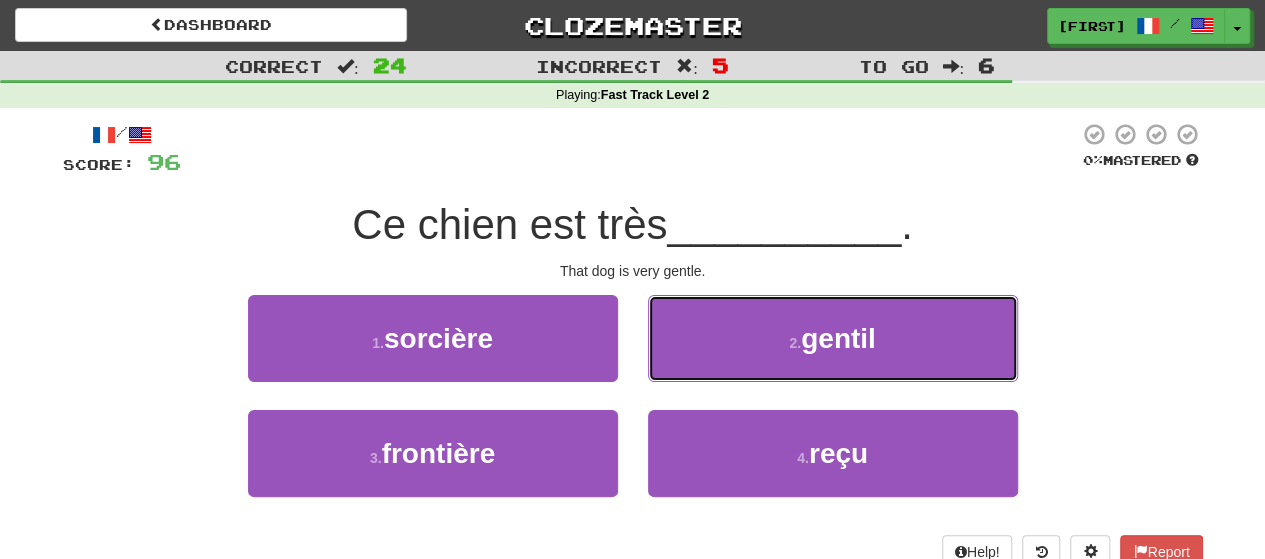 click on "2 .  gentil" at bounding box center [833, 338] 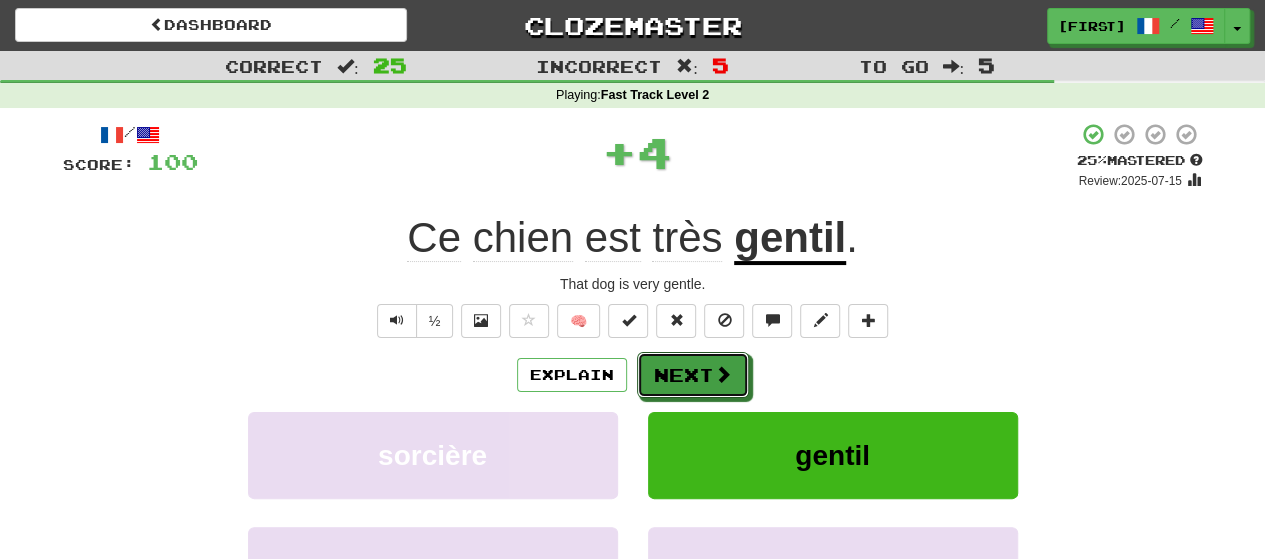 click at bounding box center [723, 374] 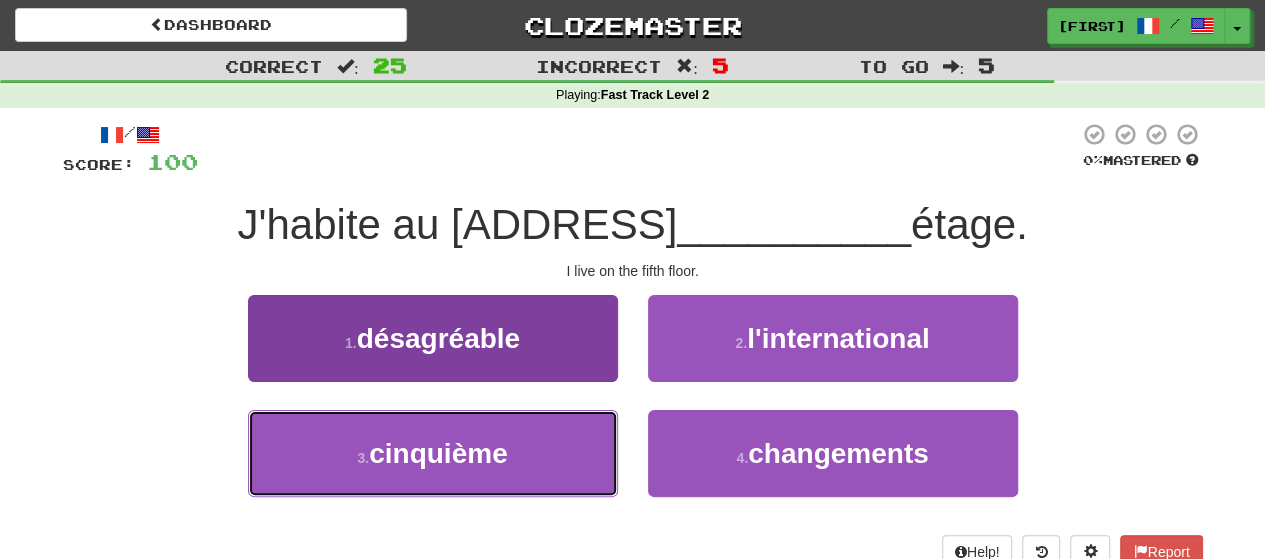 click on "3 .  cinquième" at bounding box center (433, 453) 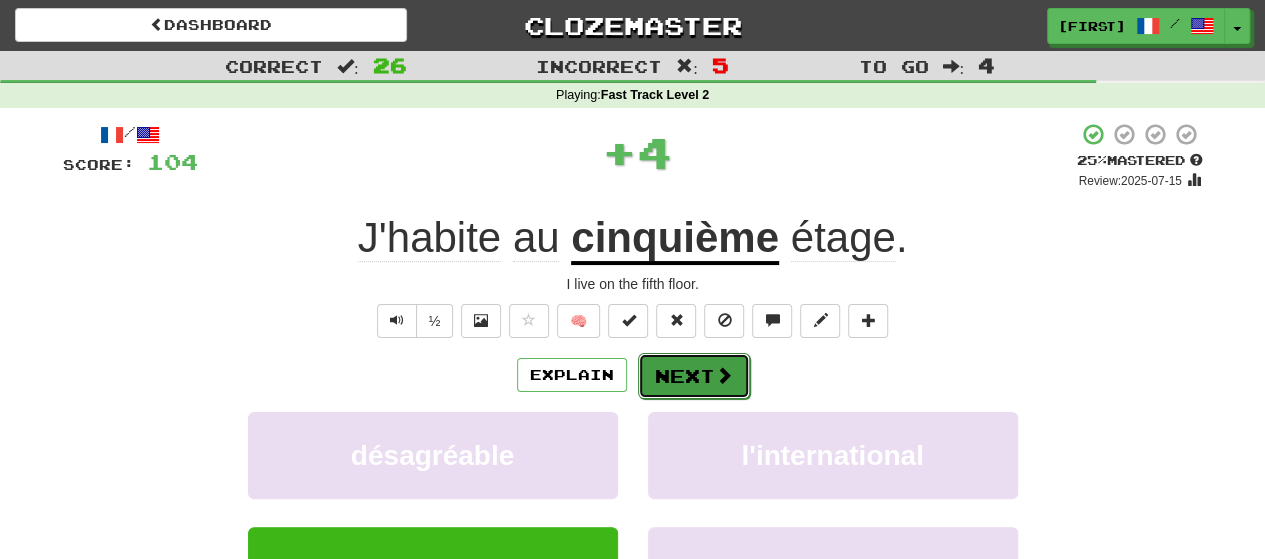 click on "Next" at bounding box center (694, 376) 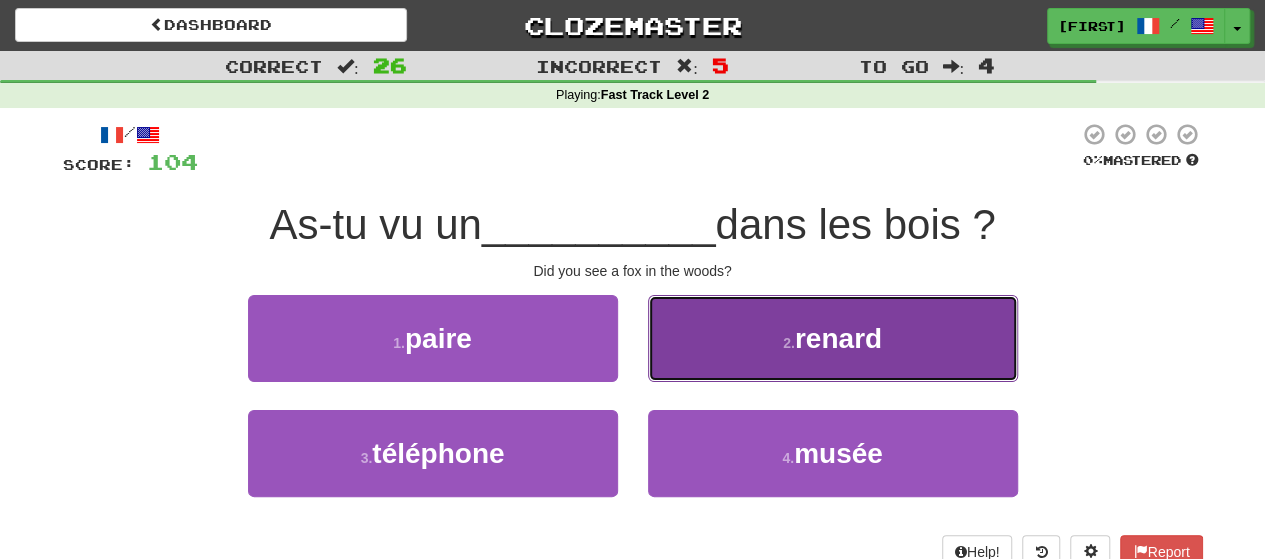 click on "2 .  renard" at bounding box center [833, 338] 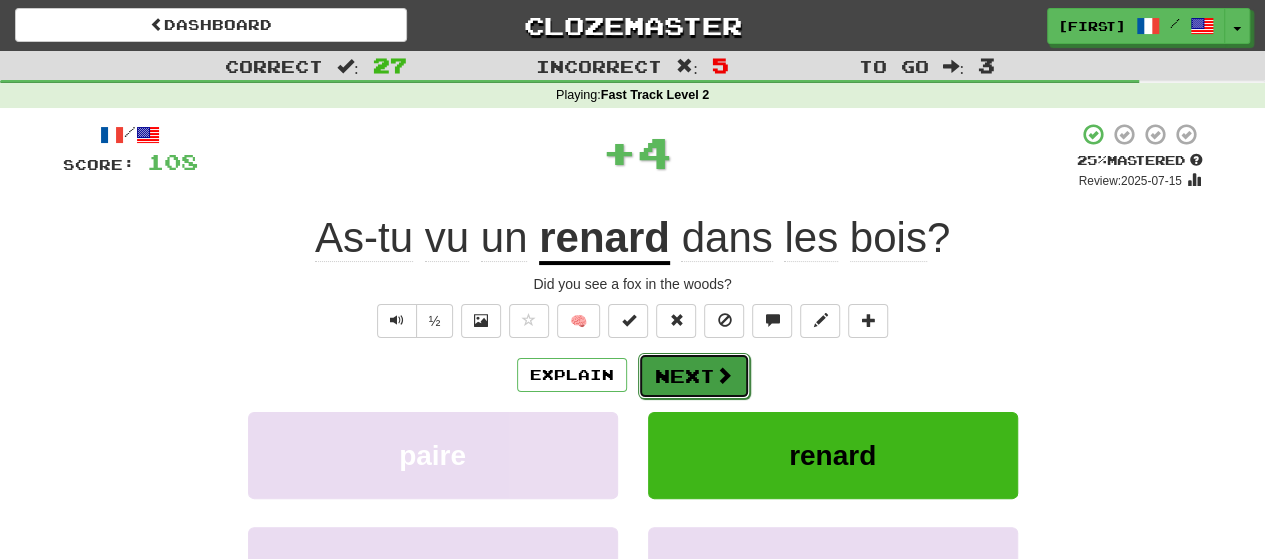click on "Next" at bounding box center (694, 376) 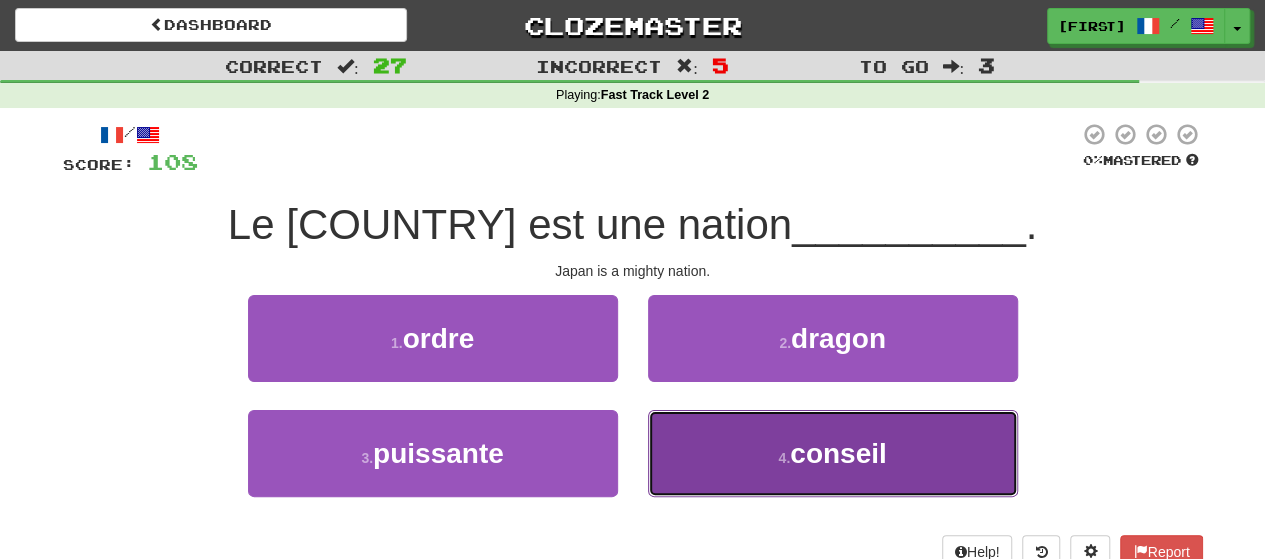 click on "4 .  conseil" at bounding box center [833, 453] 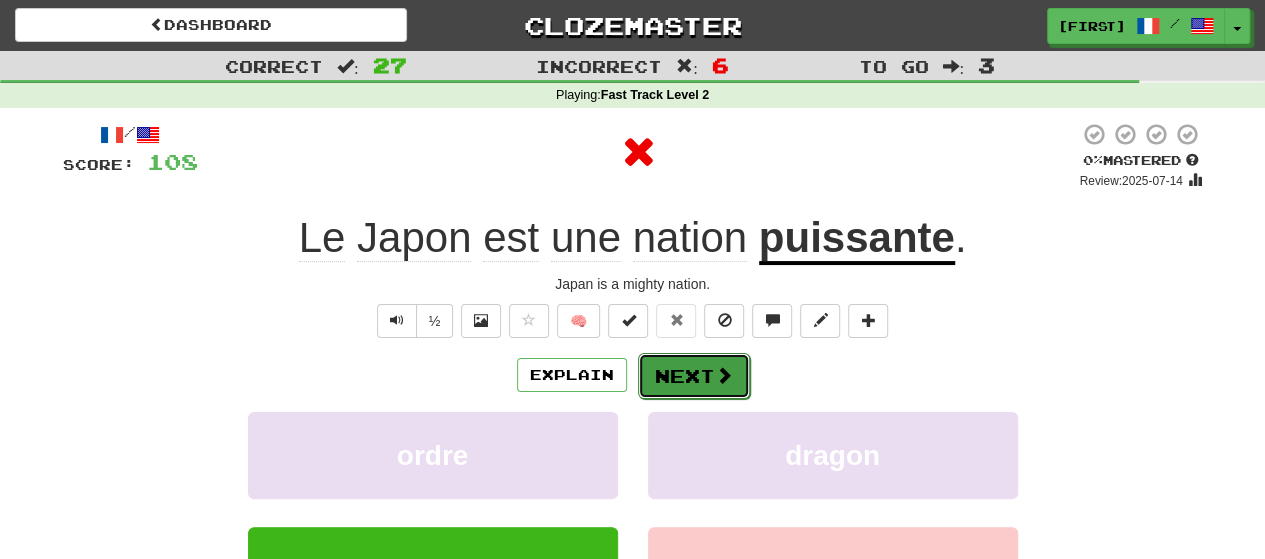 click at bounding box center [724, 375] 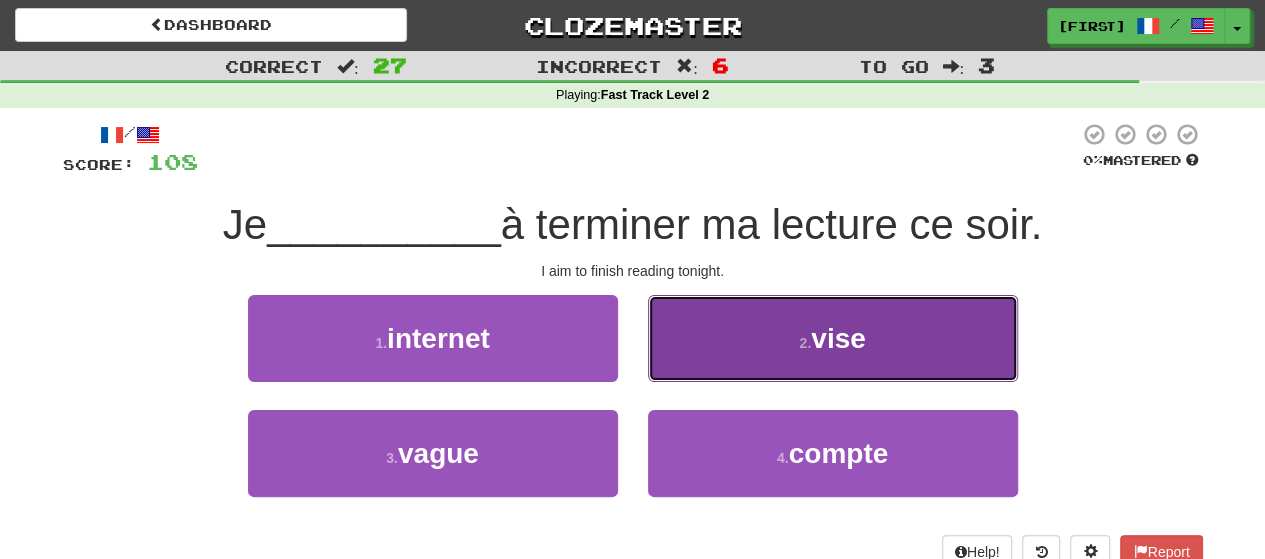click on "2 .  vise" at bounding box center (833, 338) 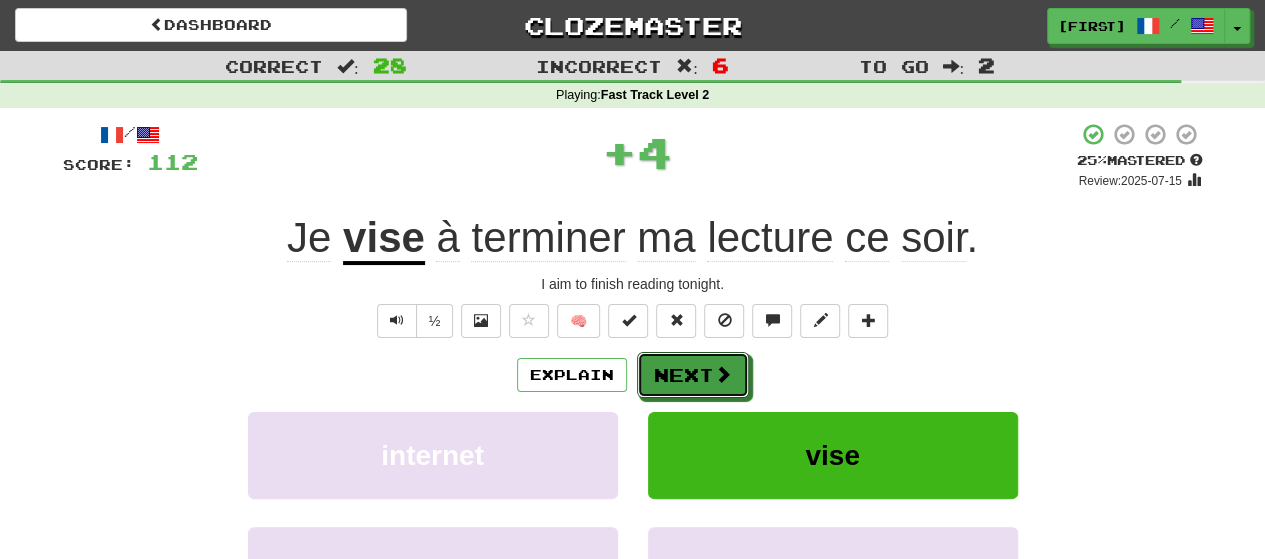 click at bounding box center [723, 374] 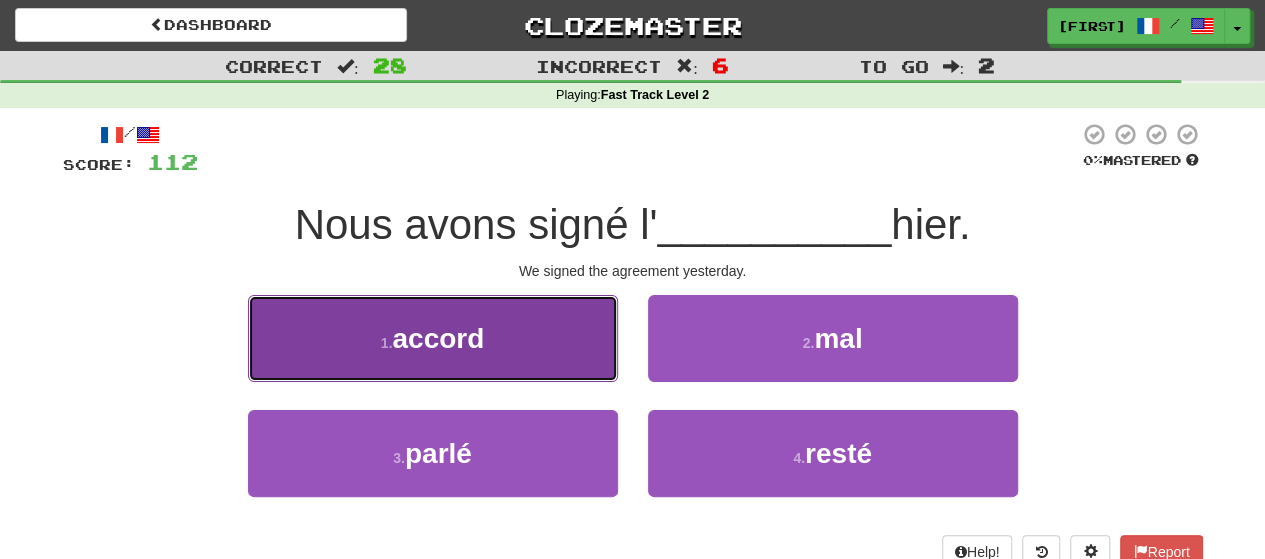 click on "1 .  accord" at bounding box center [433, 338] 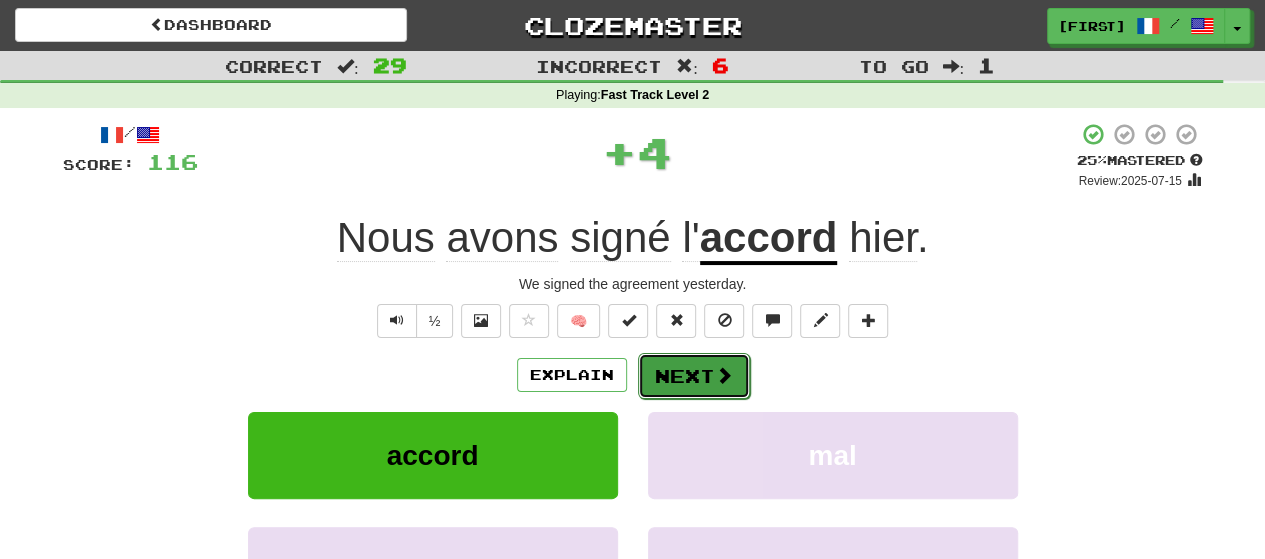 click on "Next" at bounding box center (694, 376) 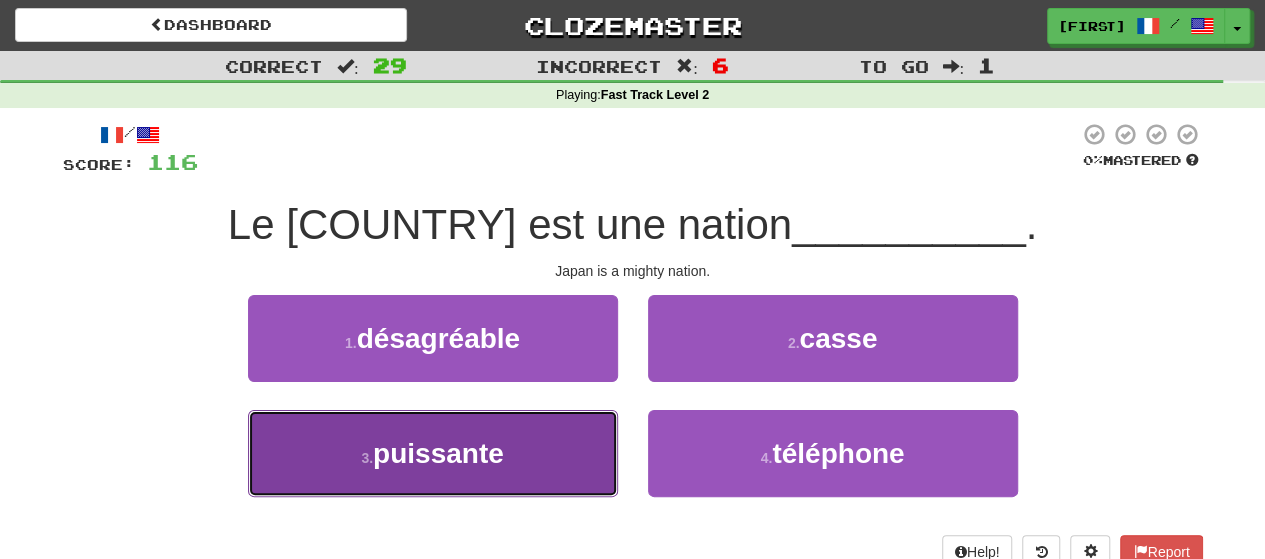 click on "3 .  puissante" at bounding box center (433, 453) 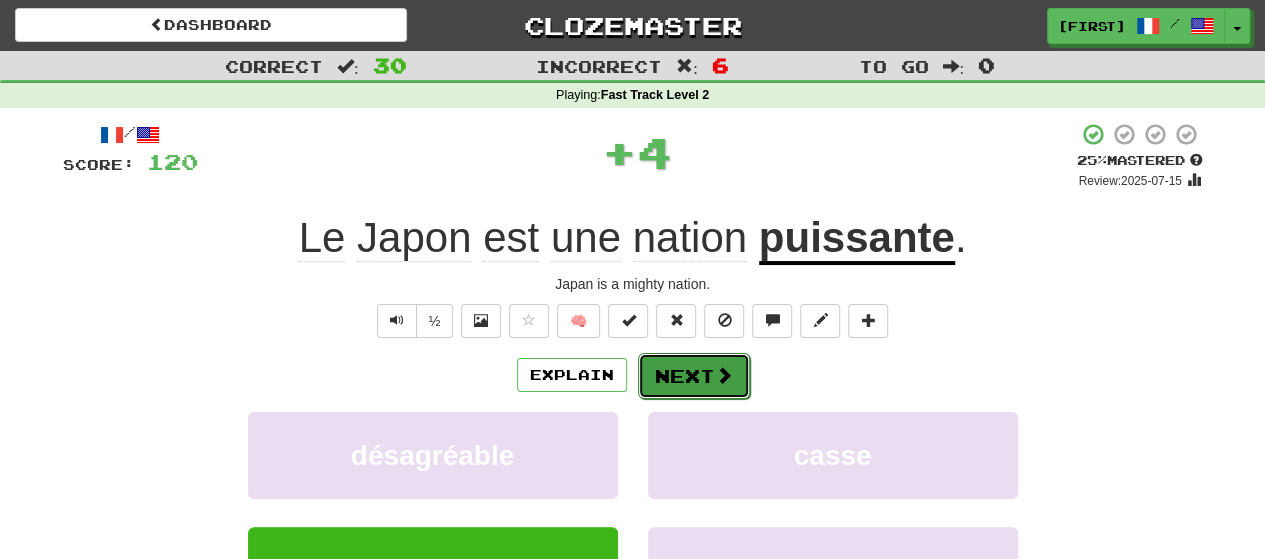 click on "Next" at bounding box center [694, 376] 